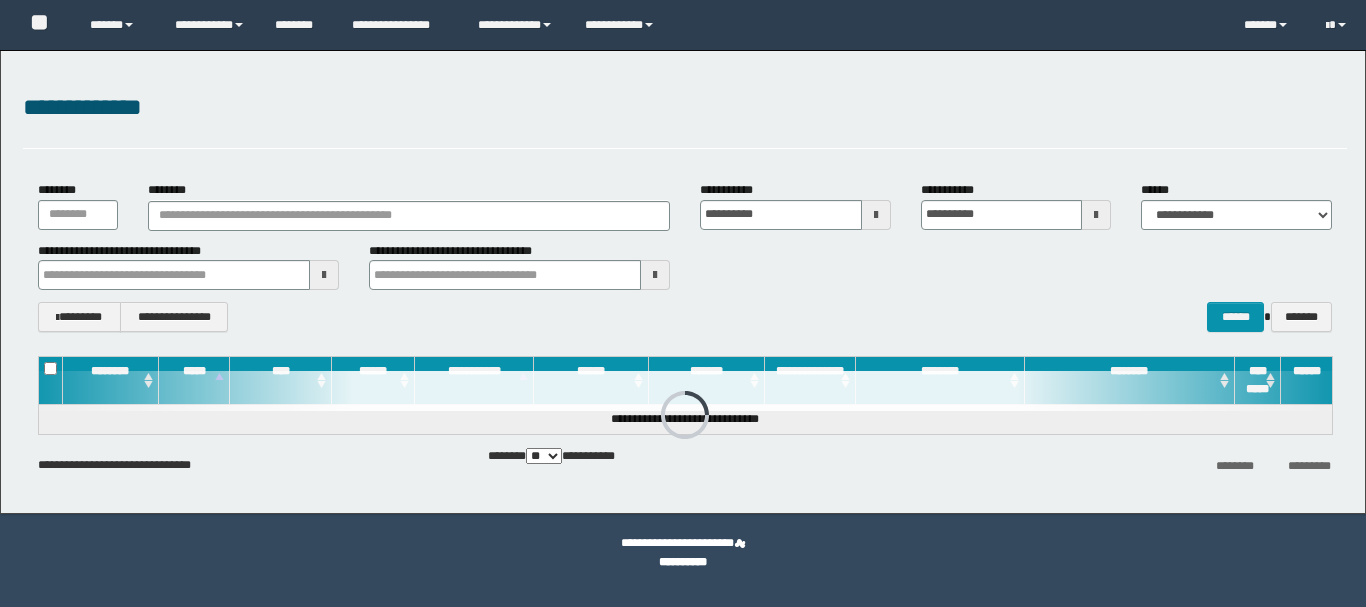 scroll, scrollTop: 0, scrollLeft: 0, axis: both 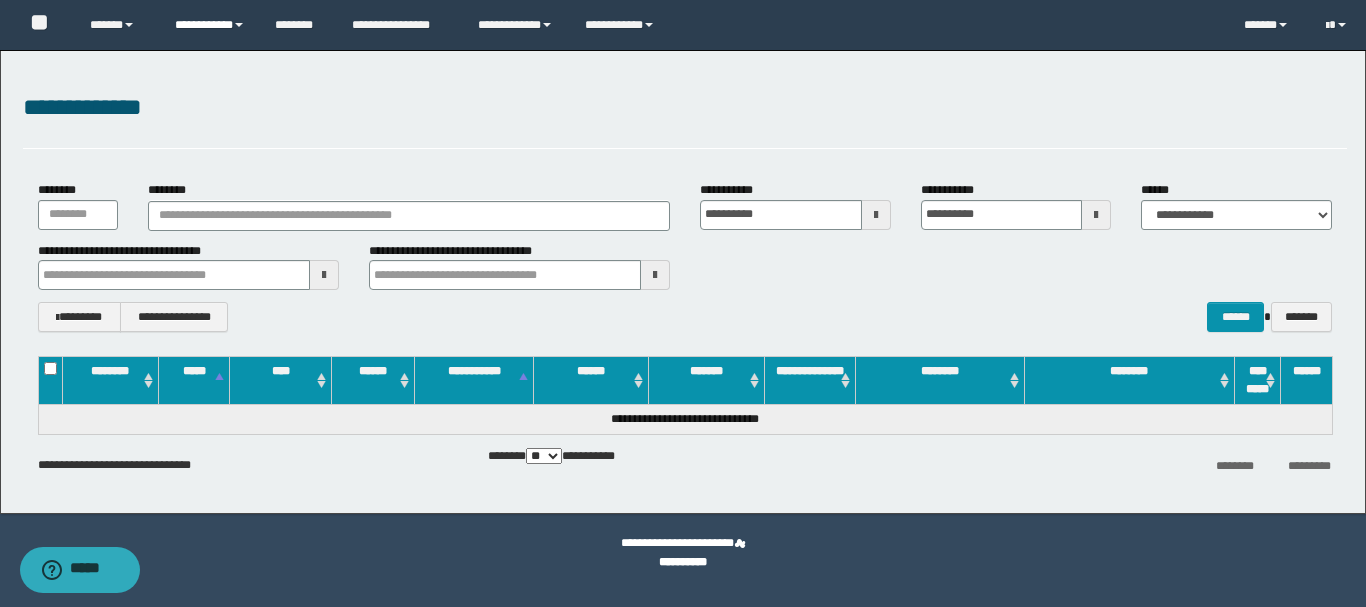 click on "**********" at bounding box center (210, 25) 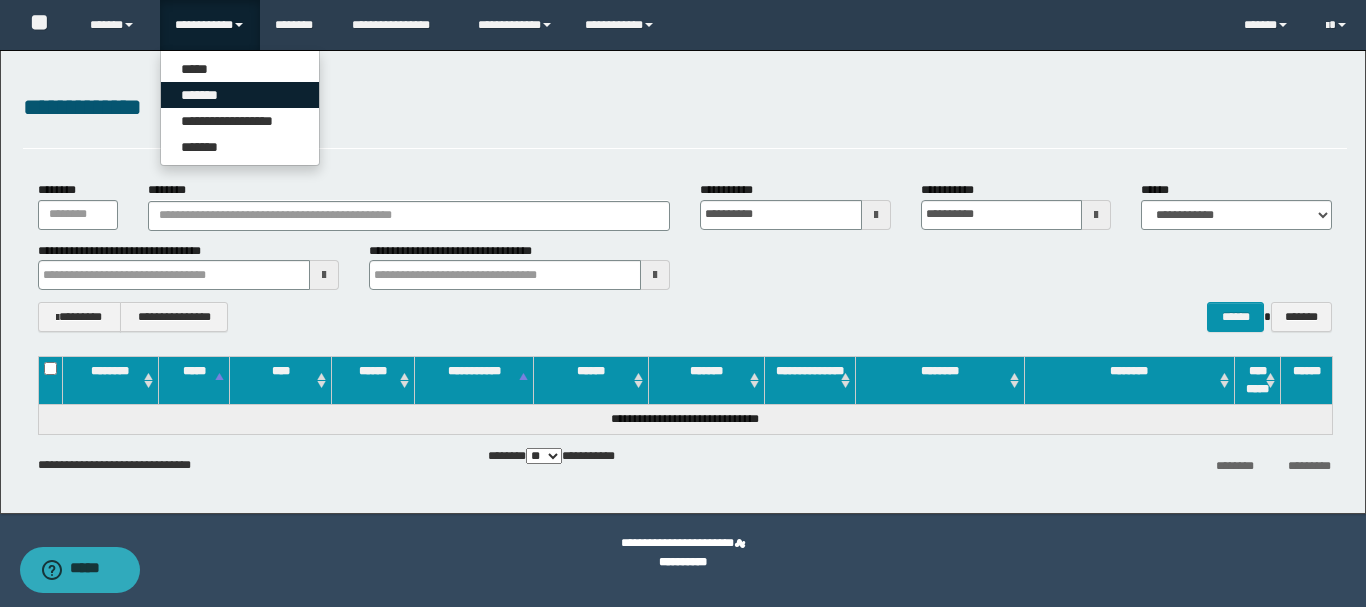 click on "*******" at bounding box center (240, 95) 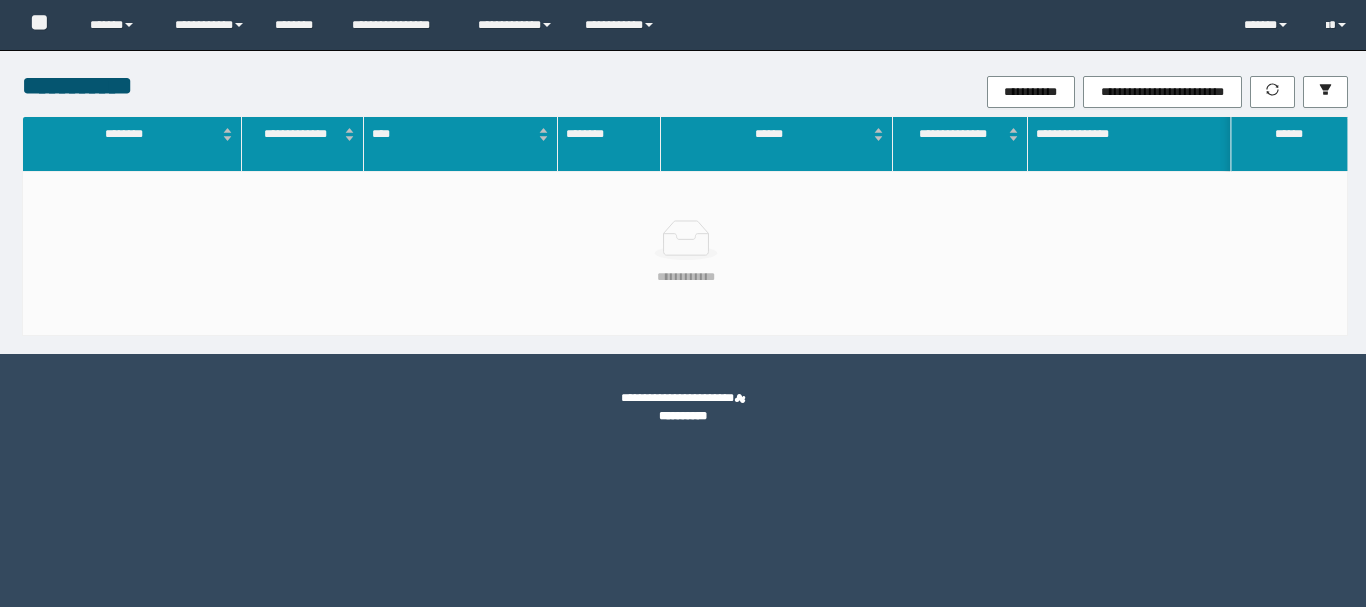 scroll, scrollTop: 0, scrollLeft: 0, axis: both 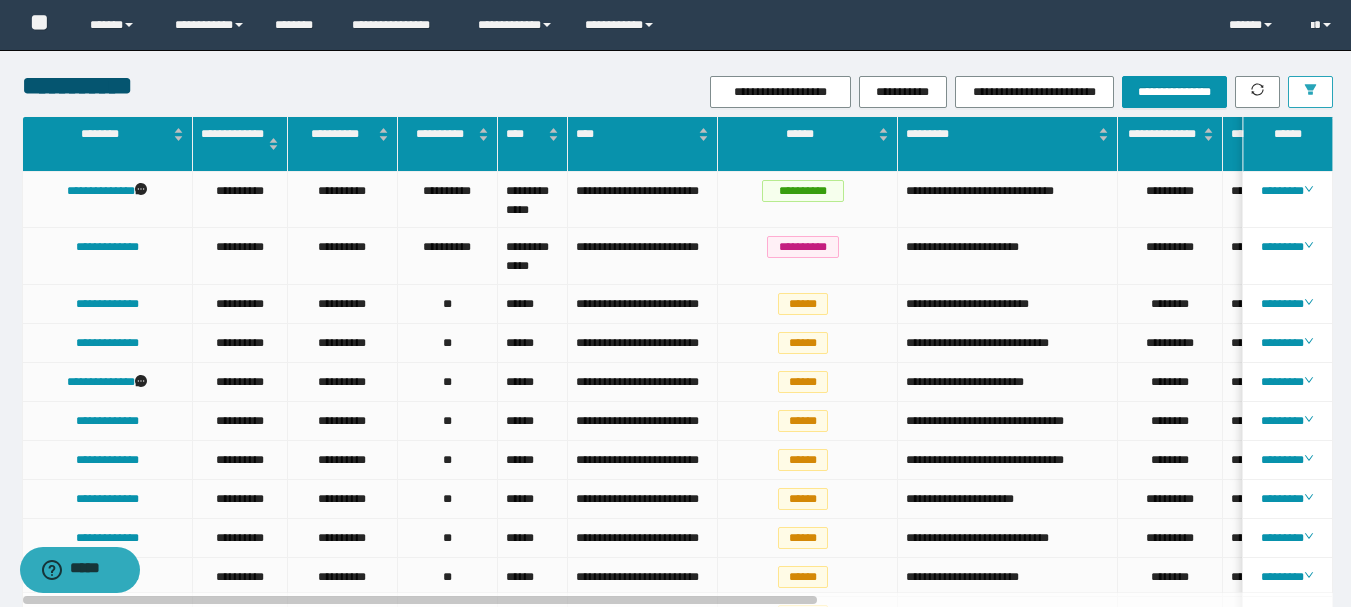 click 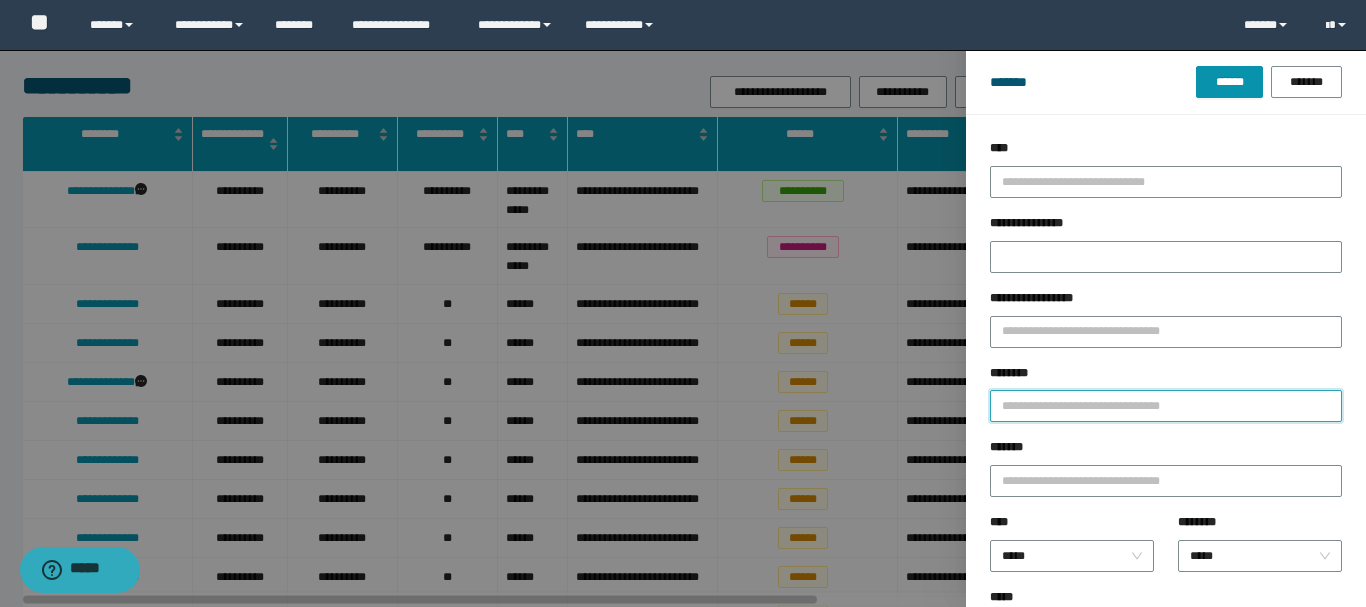 click on "********" at bounding box center [1166, 406] 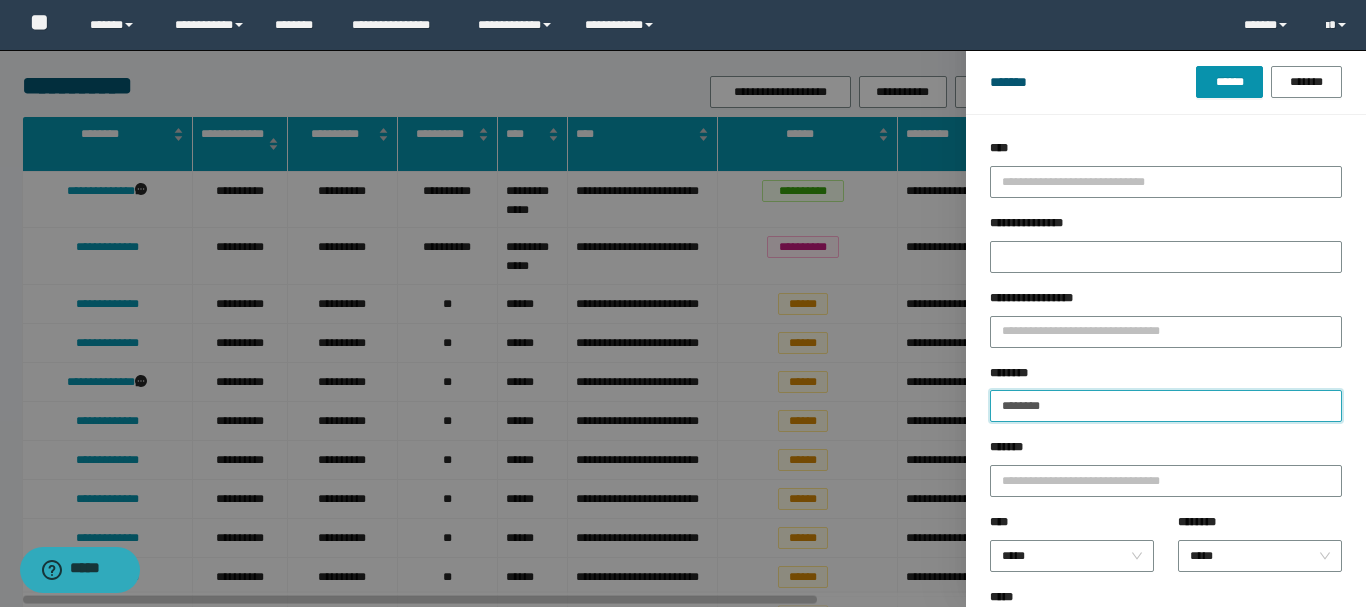 click on "******" at bounding box center (1229, 82) 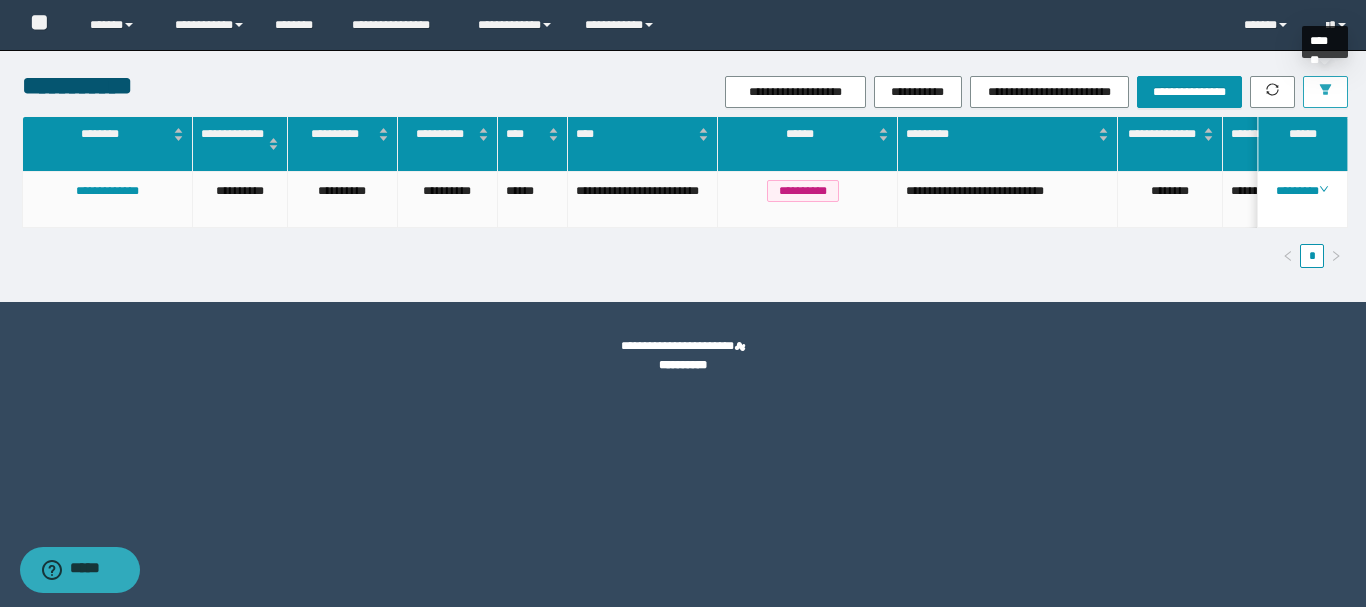 click at bounding box center [1325, 92] 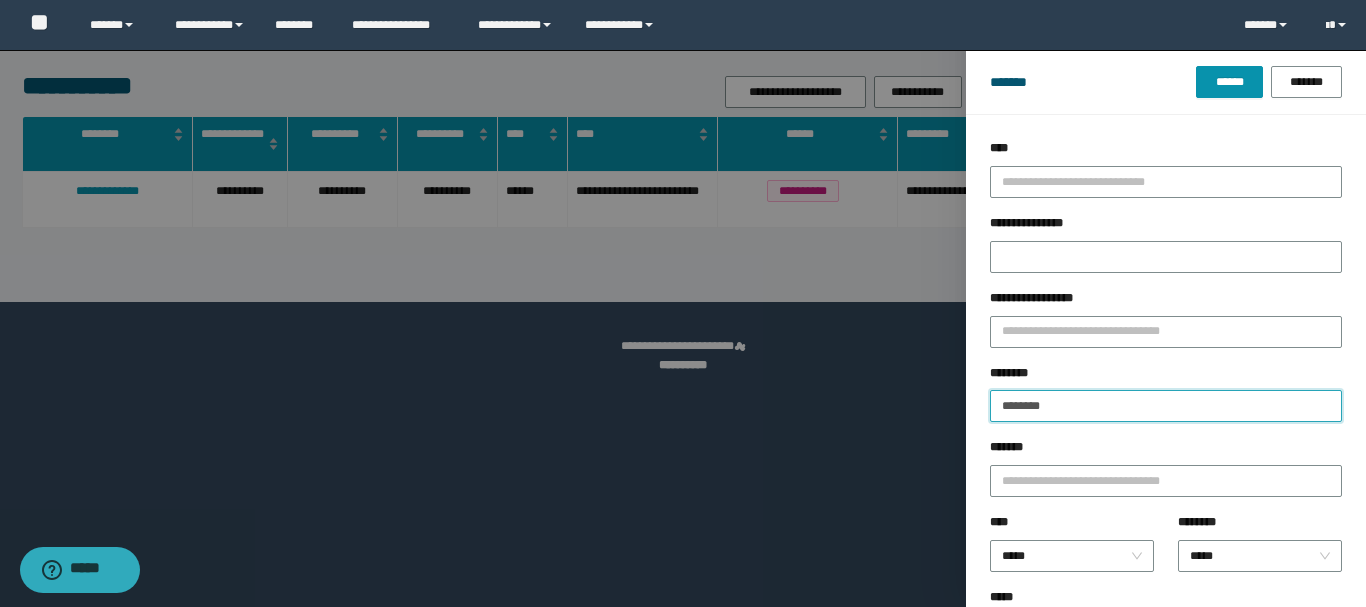 click on "********" at bounding box center [1166, 406] 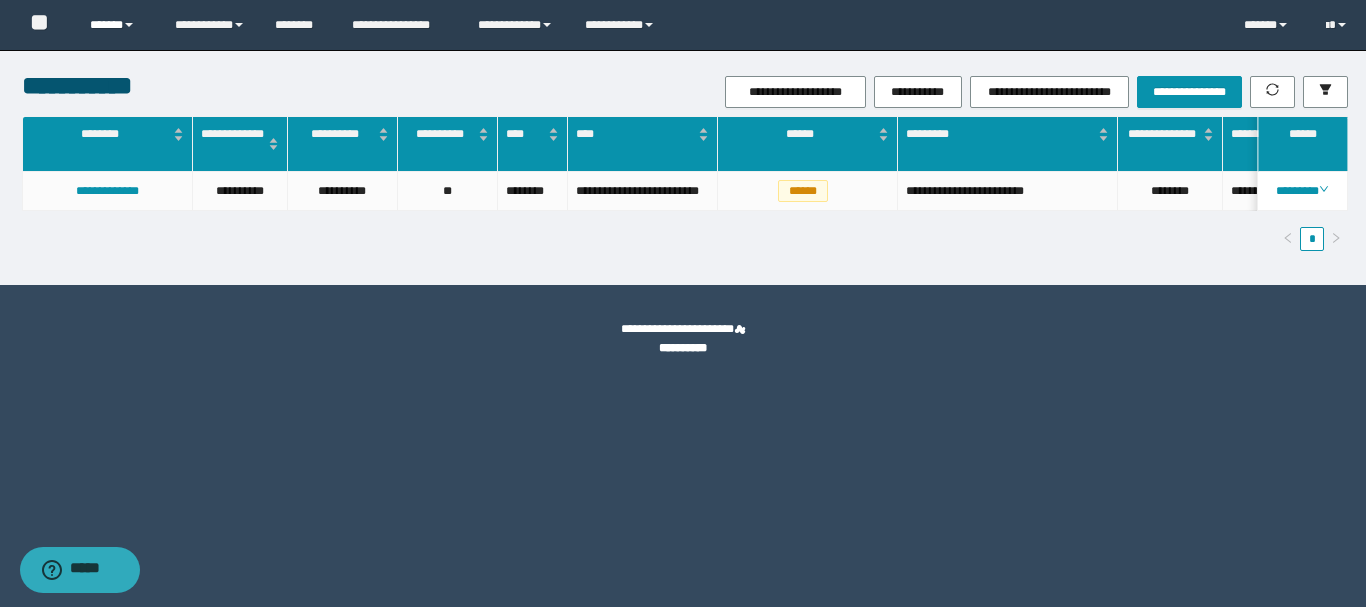 click on "******" at bounding box center (117, 25) 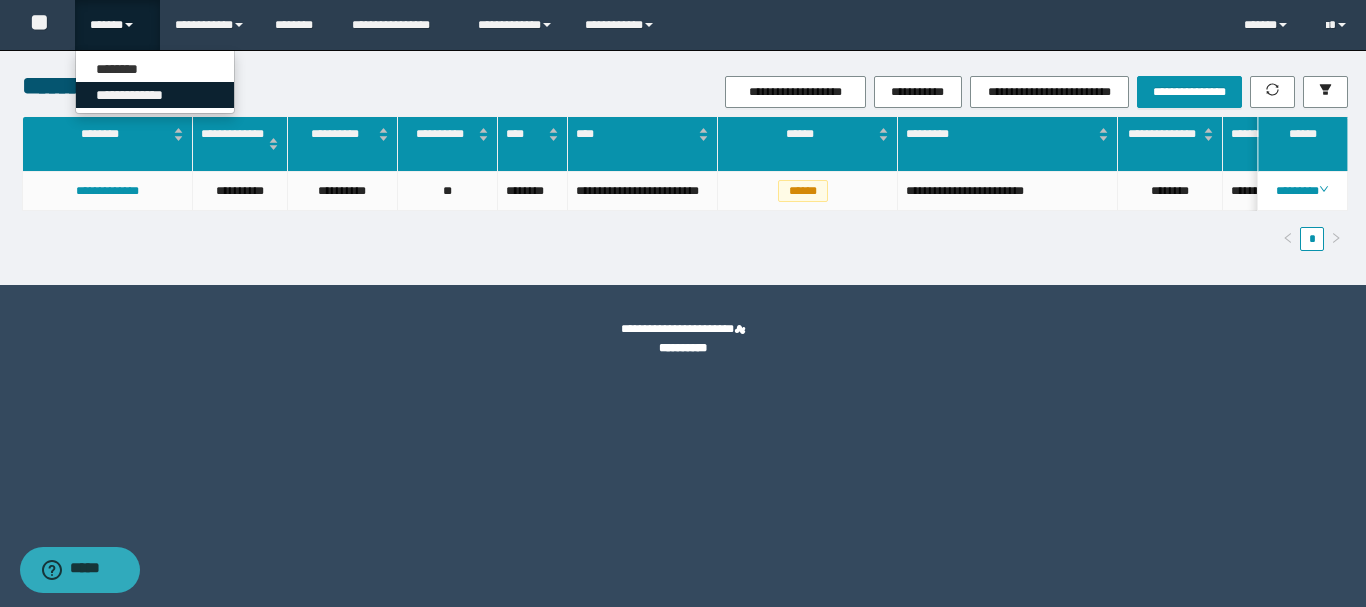 click on "**********" at bounding box center (155, 95) 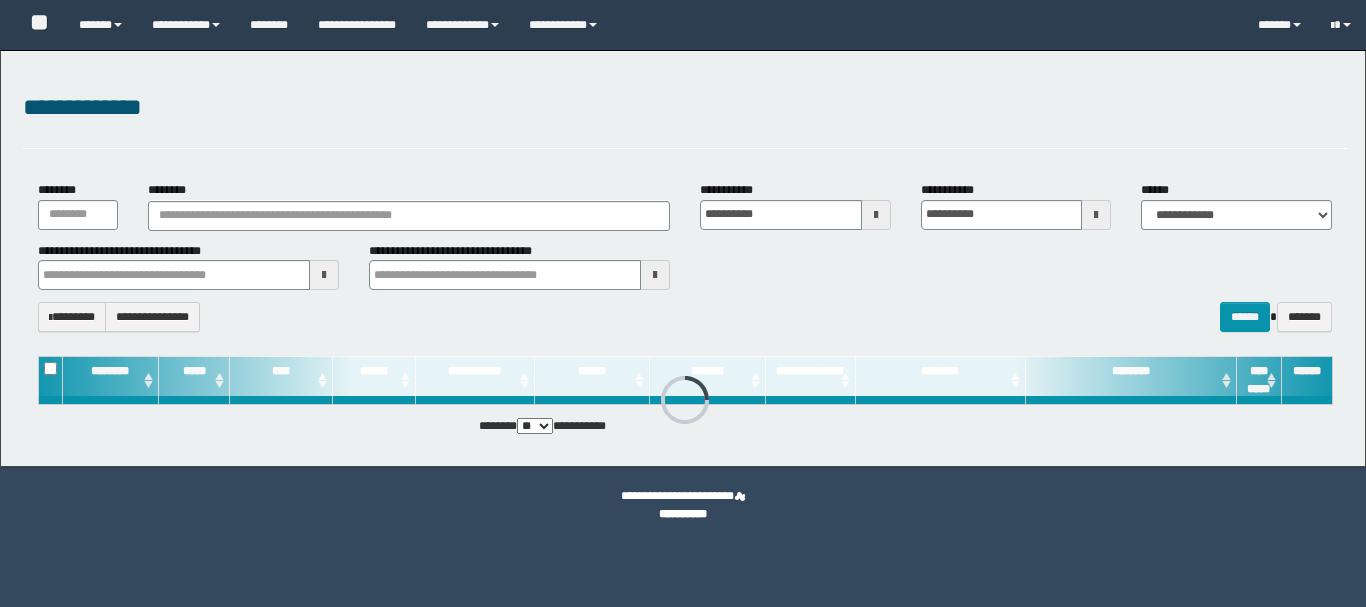 scroll, scrollTop: 0, scrollLeft: 0, axis: both 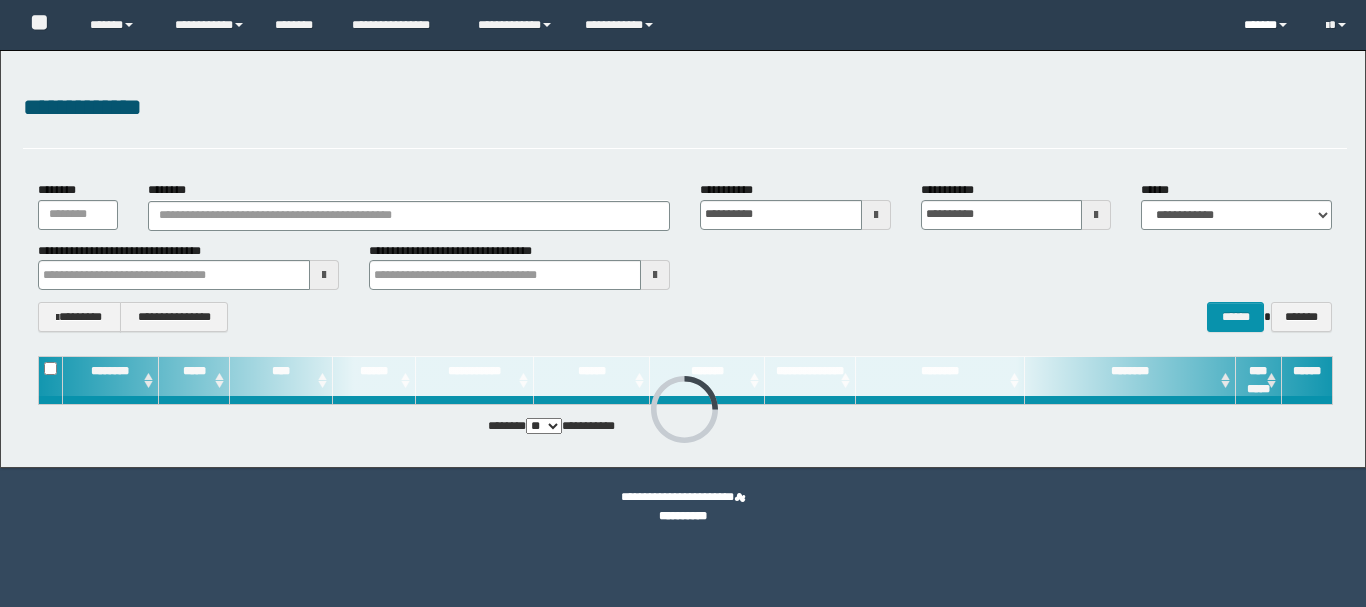 click on "******" at bounding box center (1269, 25) 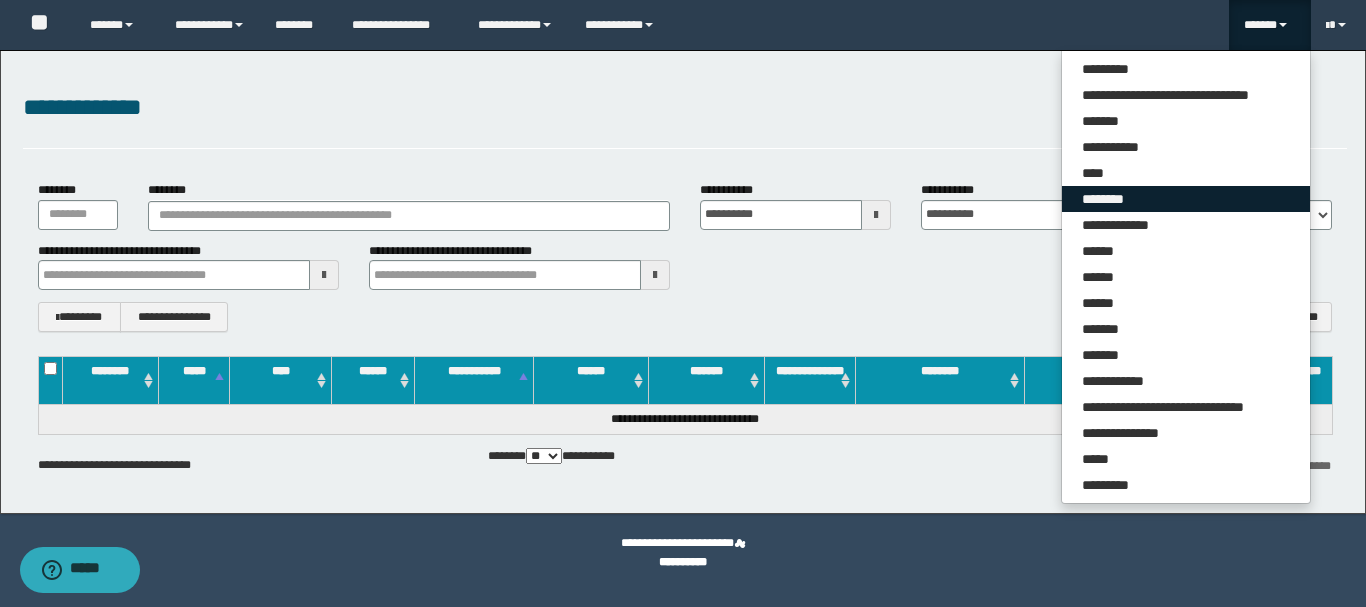 click on "********" at bounding box center (1186, 199) 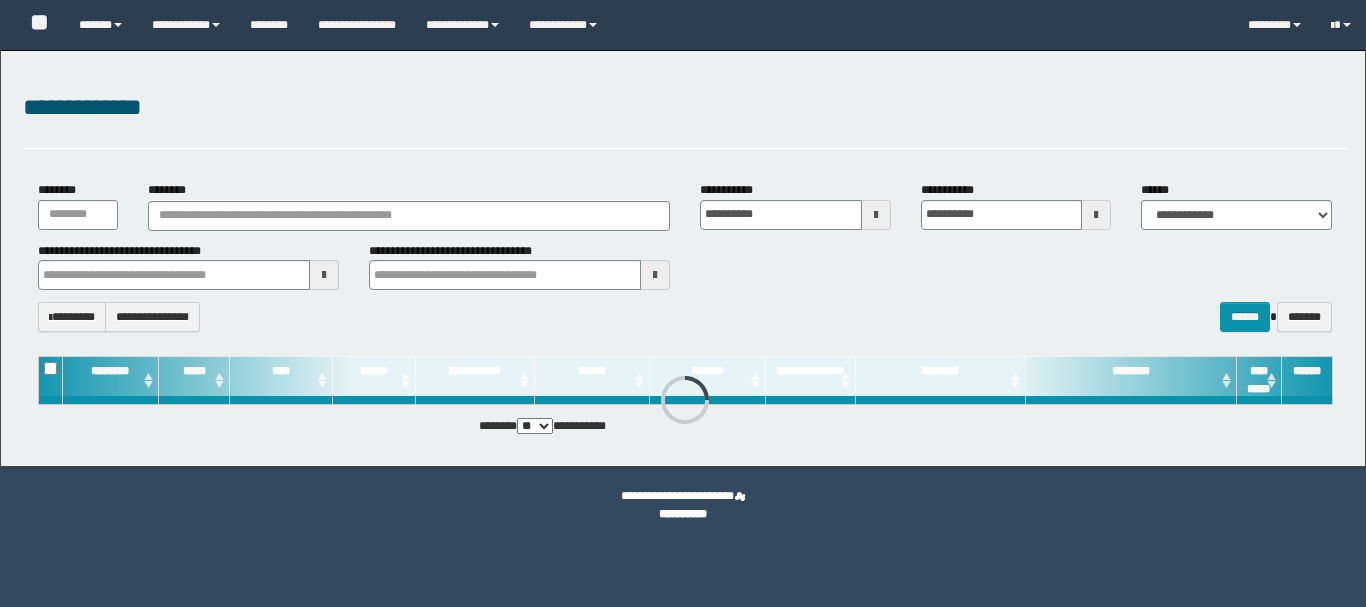 scroll, scrollTop: 0, scrollLeft: 0, axis: both 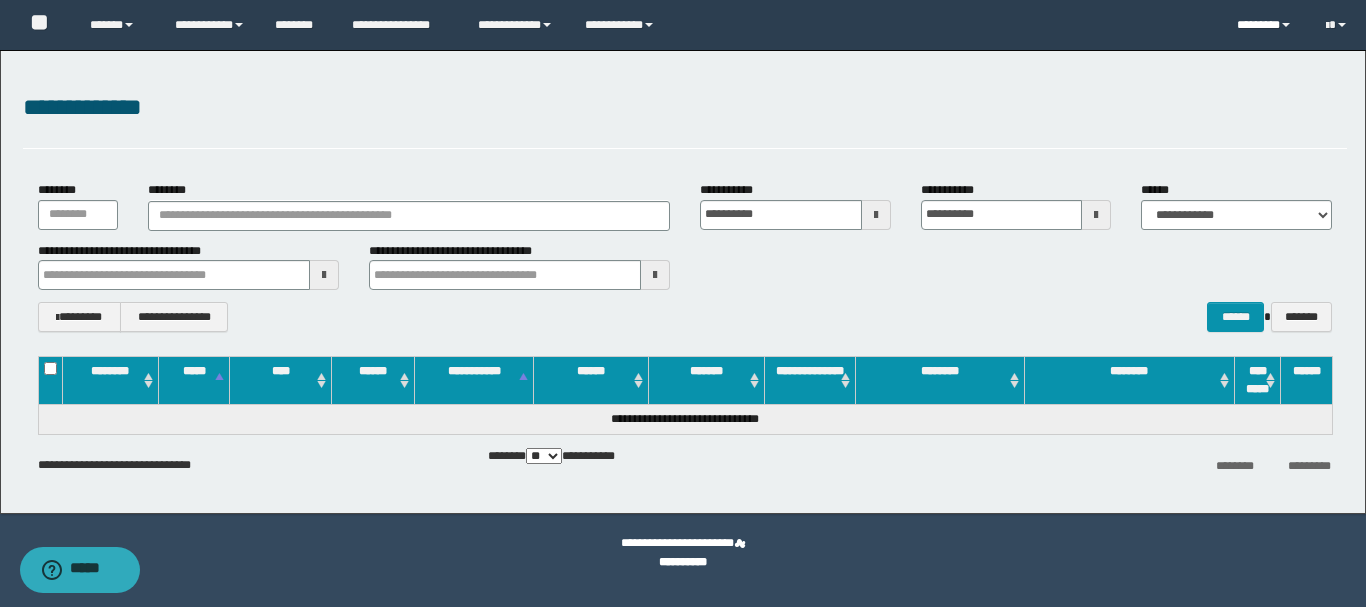 click on "********" at bounding box center [1266, 25] 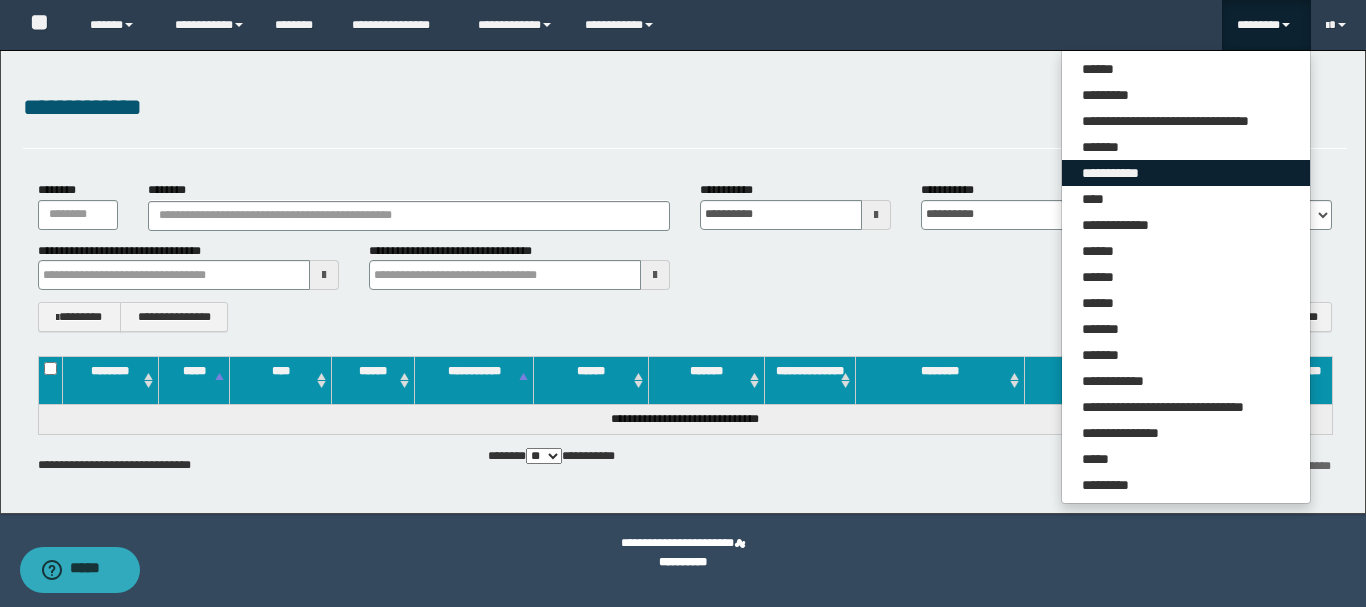 click on "**********" at bounding box center (1186, 173) 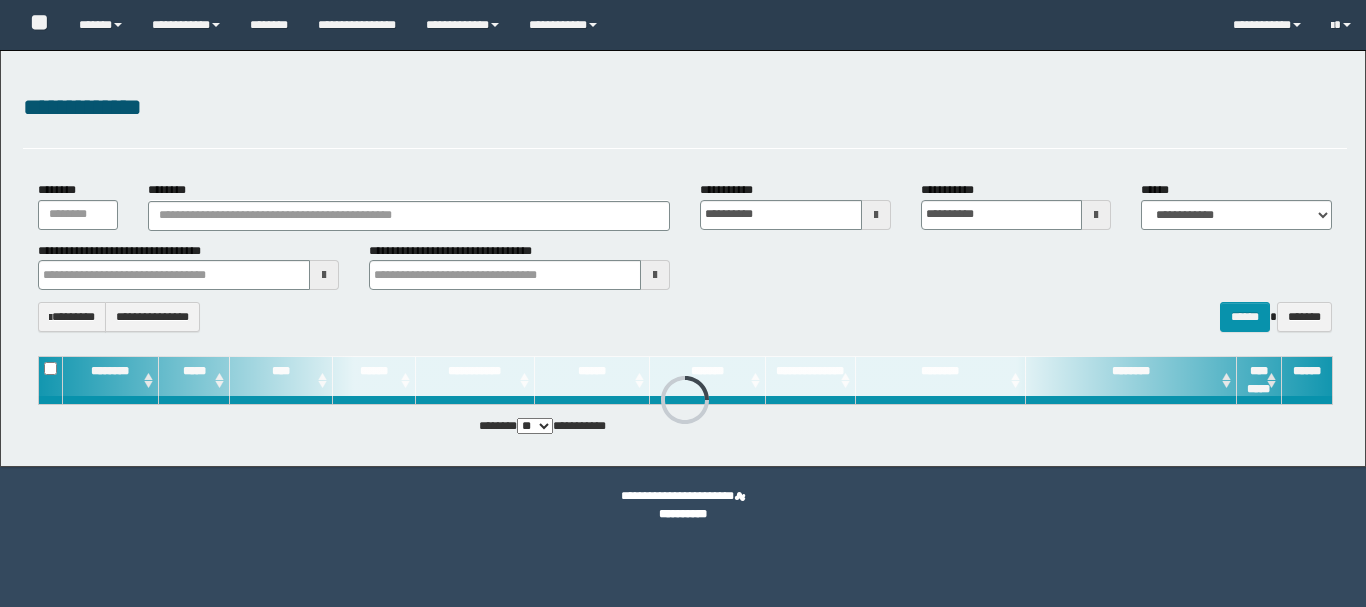 scroll, scrollTop: 0, scrollLeft: 0, axis: both 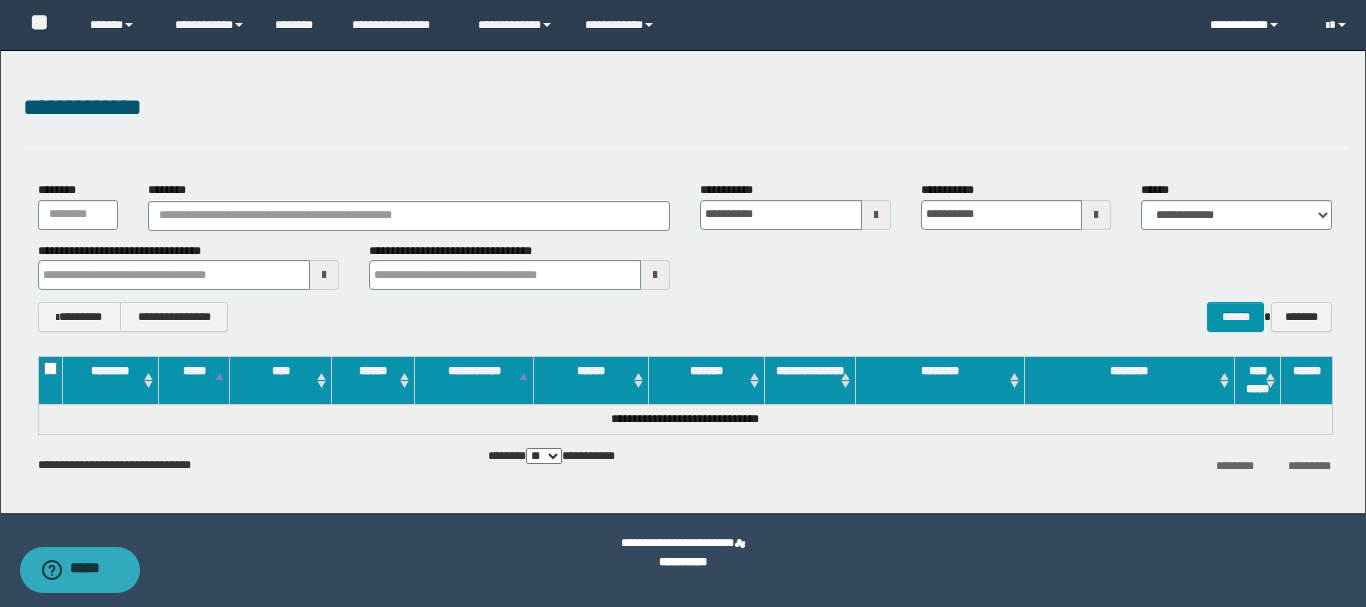 click on "**********" at bounding box center (1252, 25) 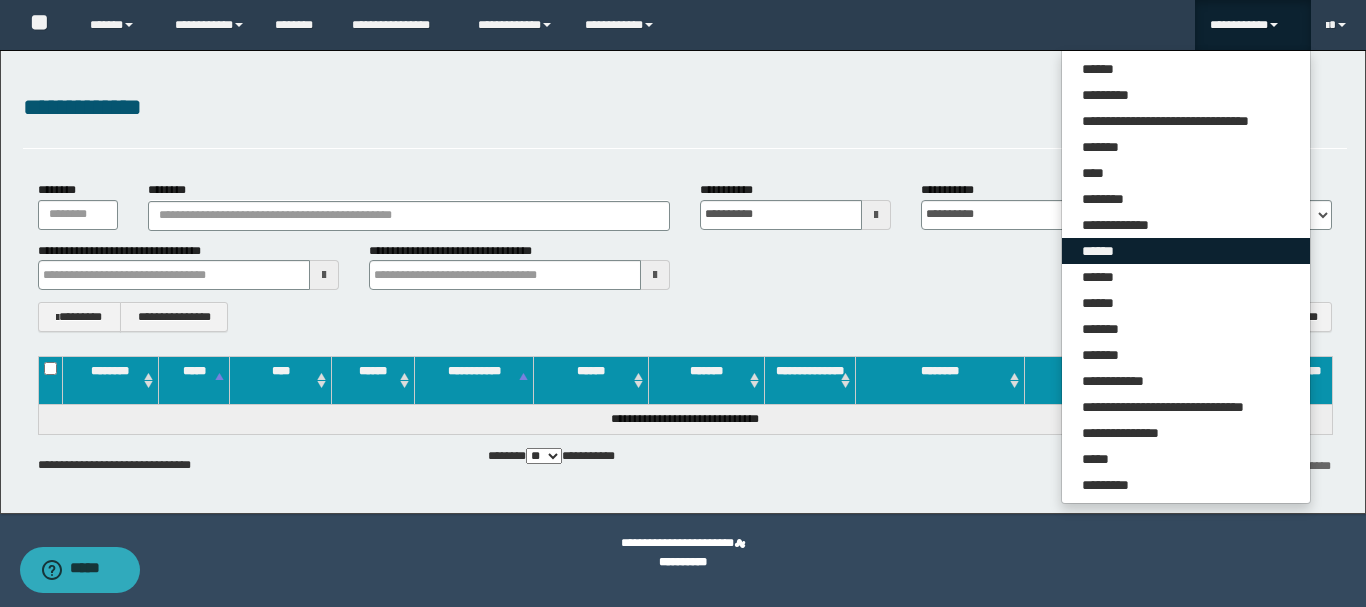 click on "******" at bounding box center [1186, 251] 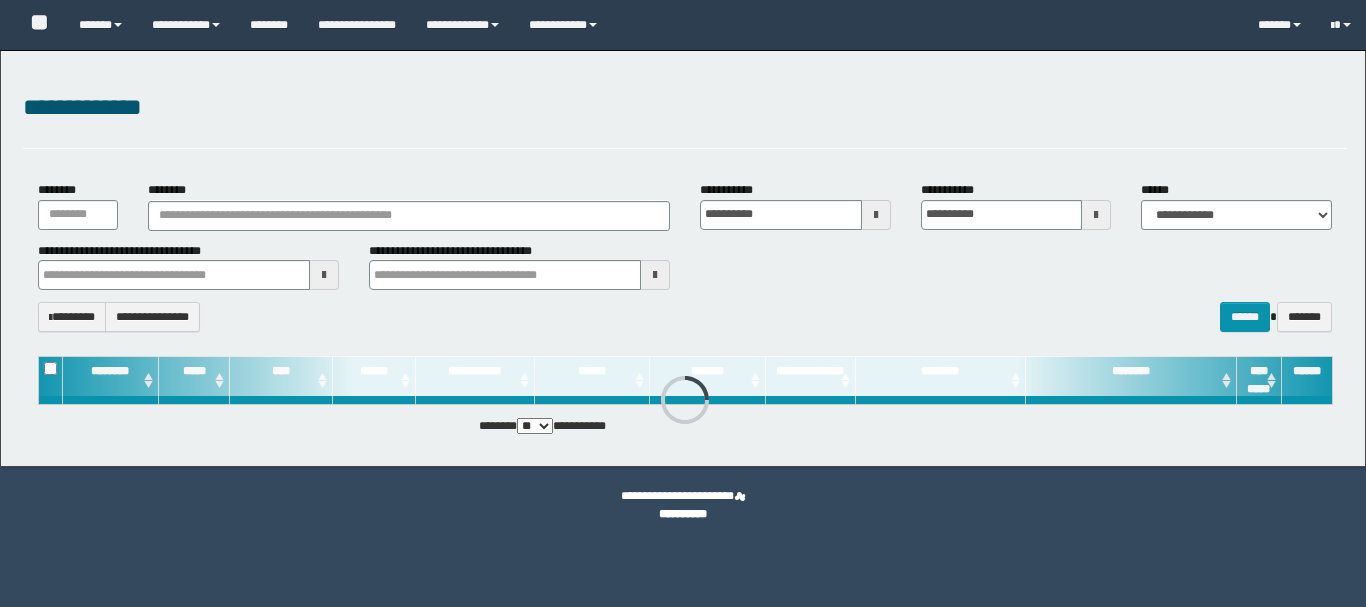 scroll, scrollTop: 0, scrollLeft: 0, axis: both 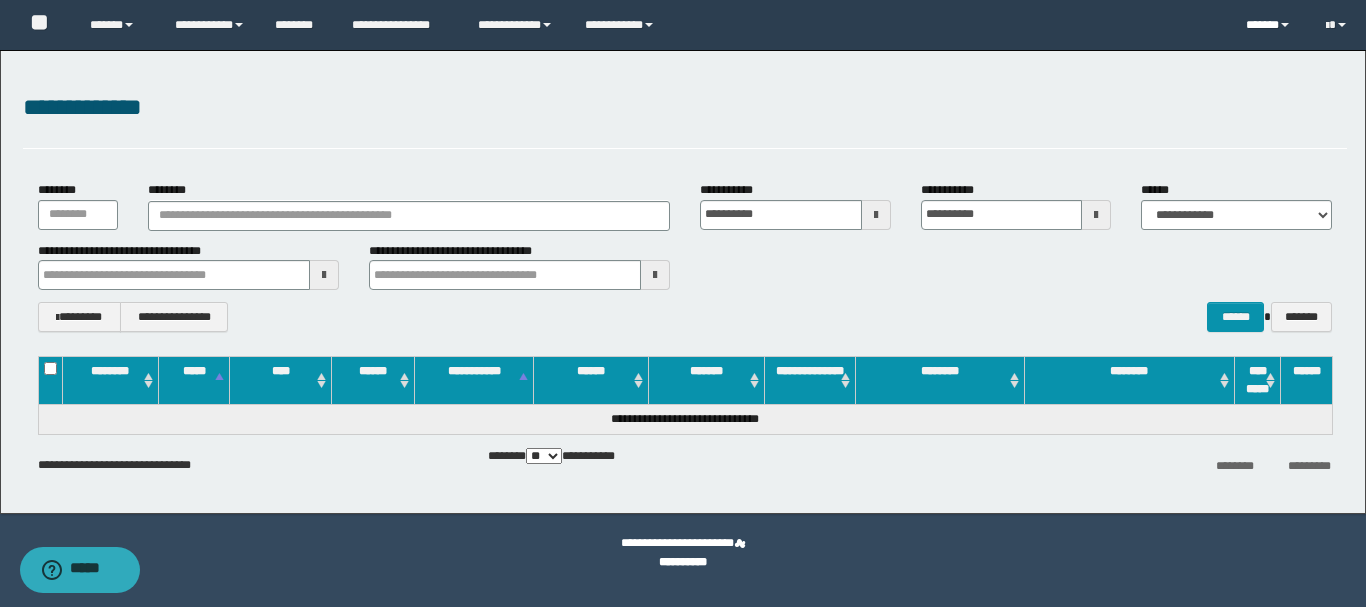 click on "******" at bounding box center (1271, 25) 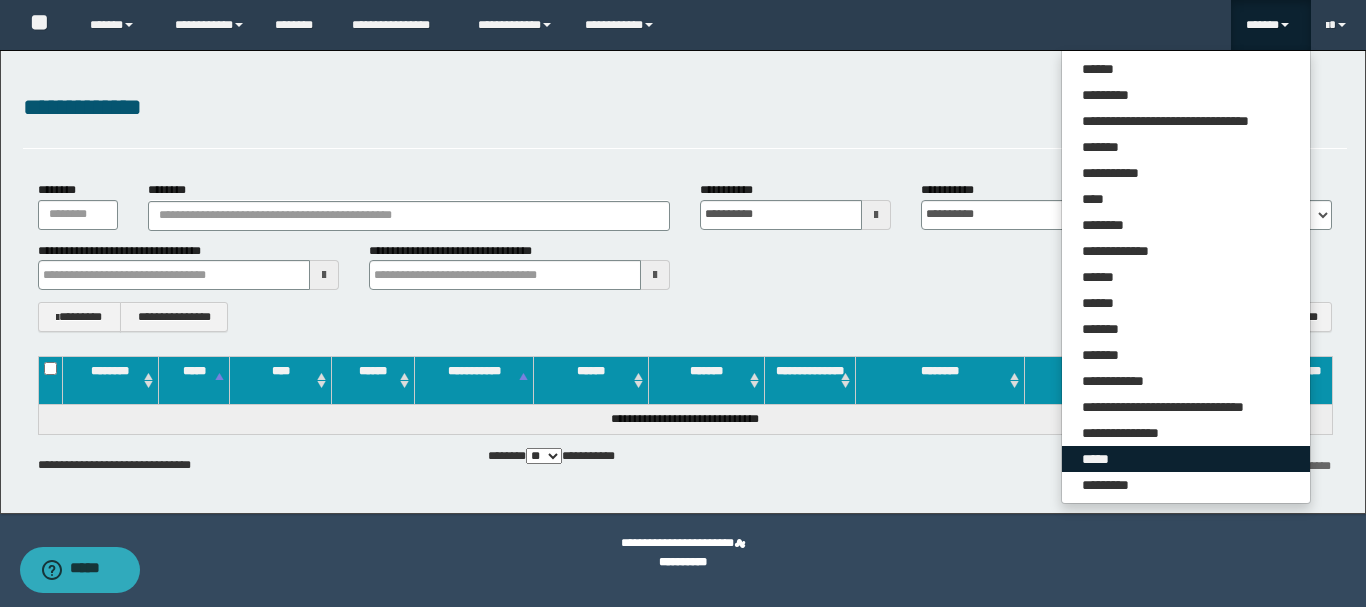click on "*****" at bounding box center [1186, 459] 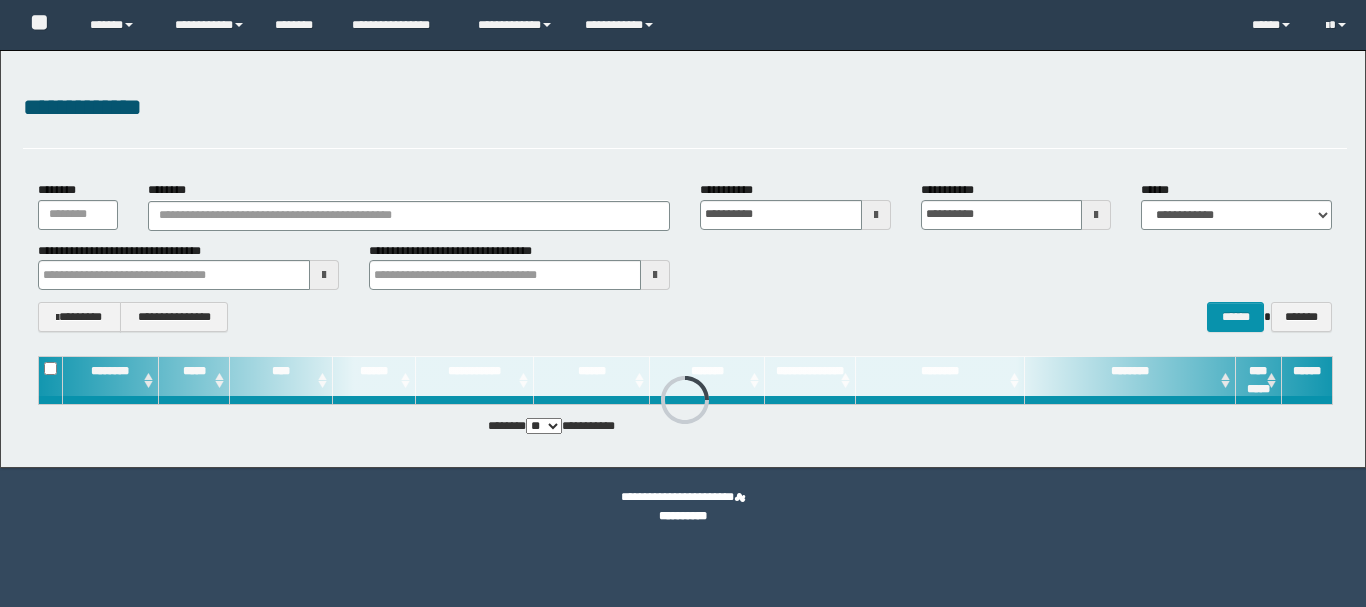 scroll, scrollTop: 0, scrollLeft: 0, axis: both 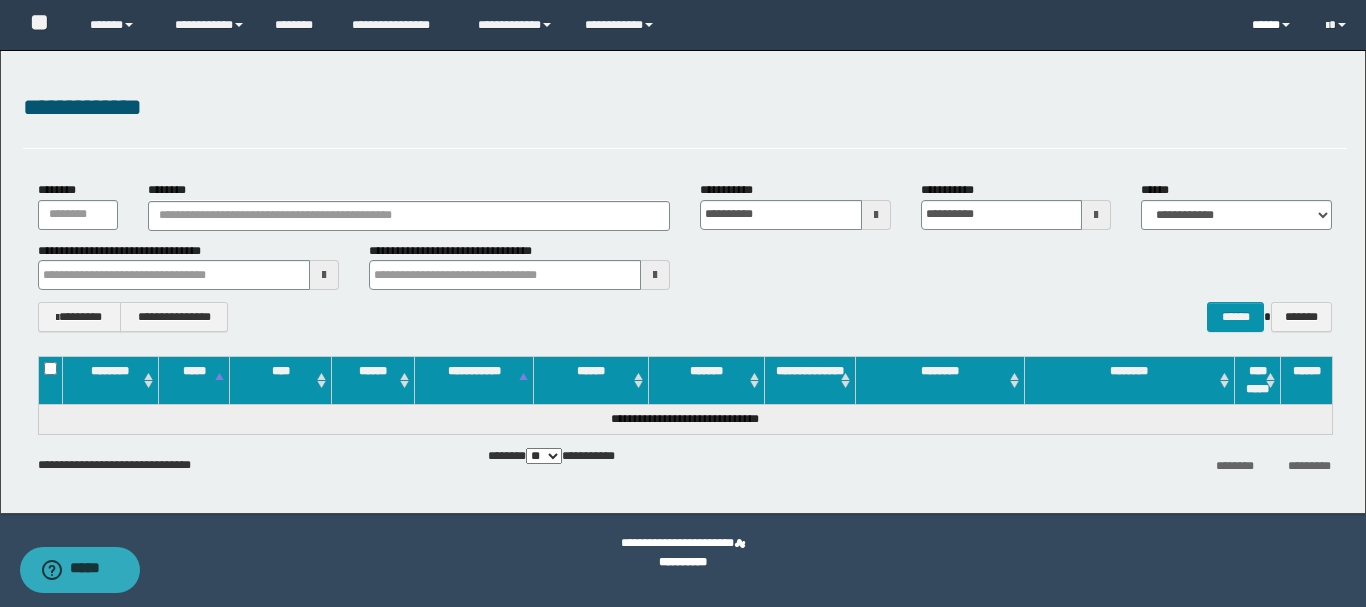 click on "*****" at bounding box center (1273, 25) 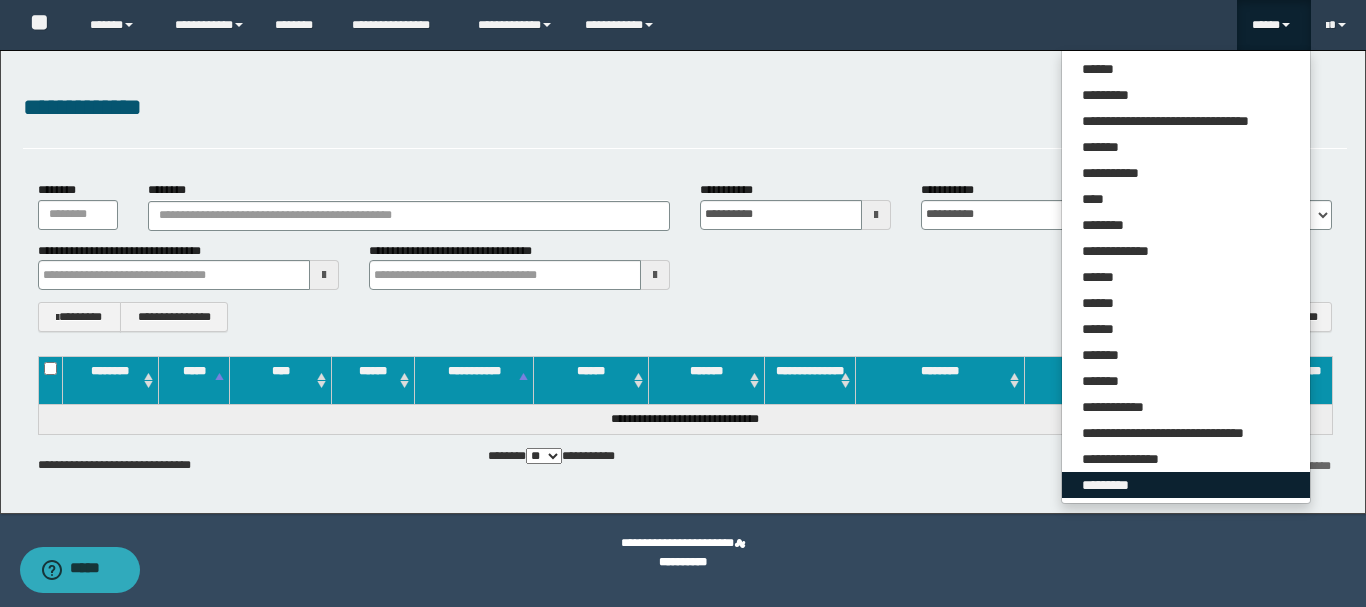 click on "*********" at bounding box center (1186, 485) 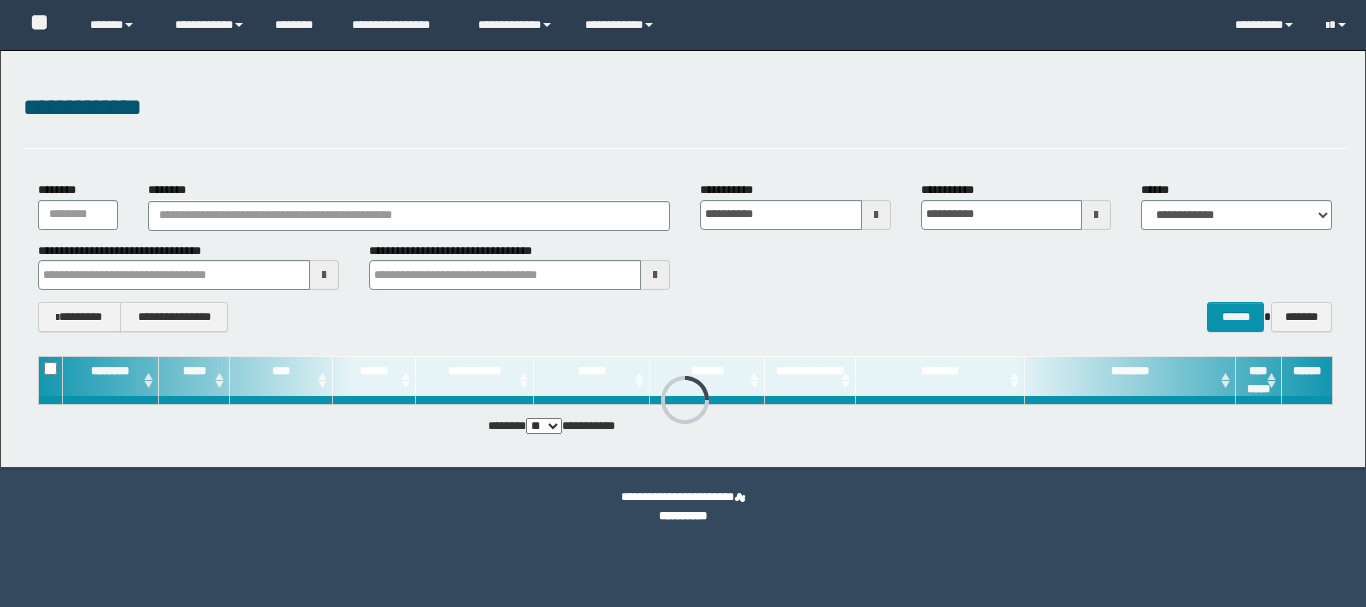 scroll, scrollTop: 0, scrollLeft: 0, axis: both 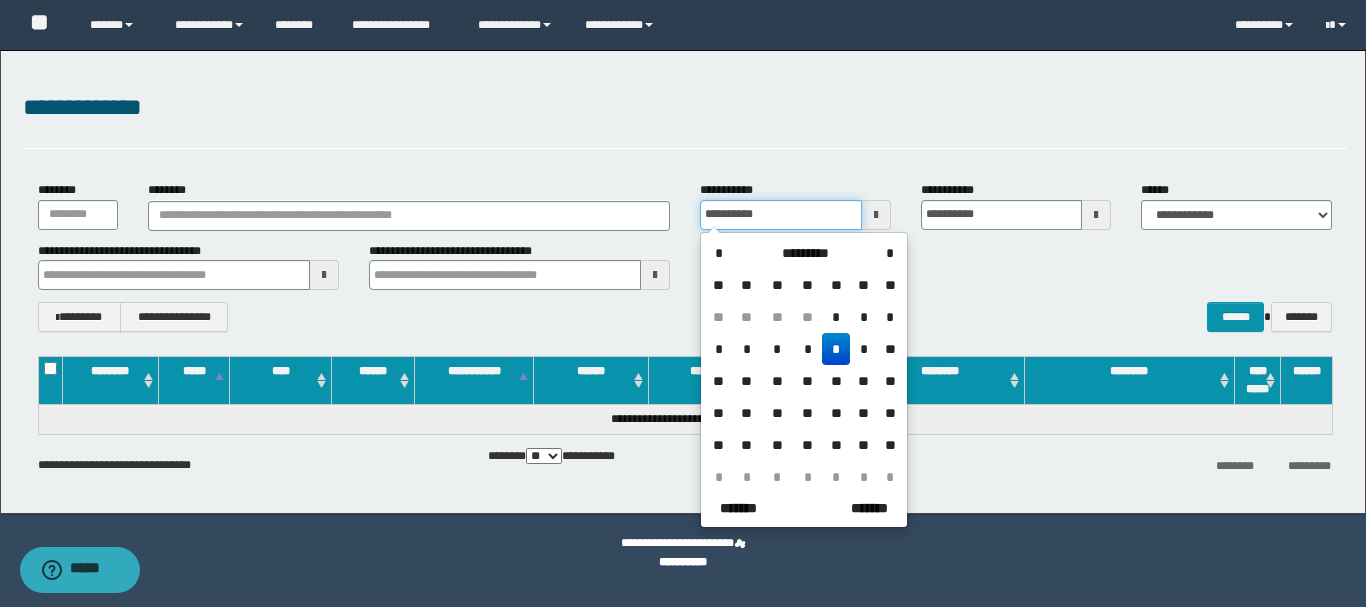 click on "**********" at bounding box center (781, 215) 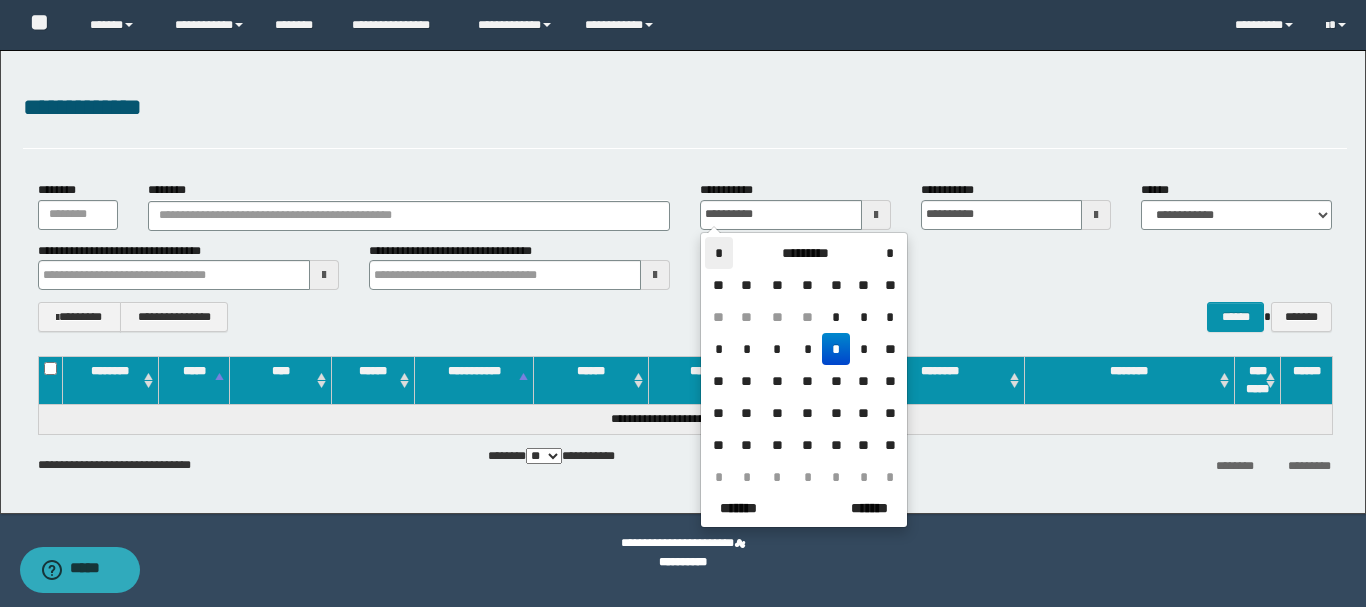 click on "*" at bounding box center [719, 253] 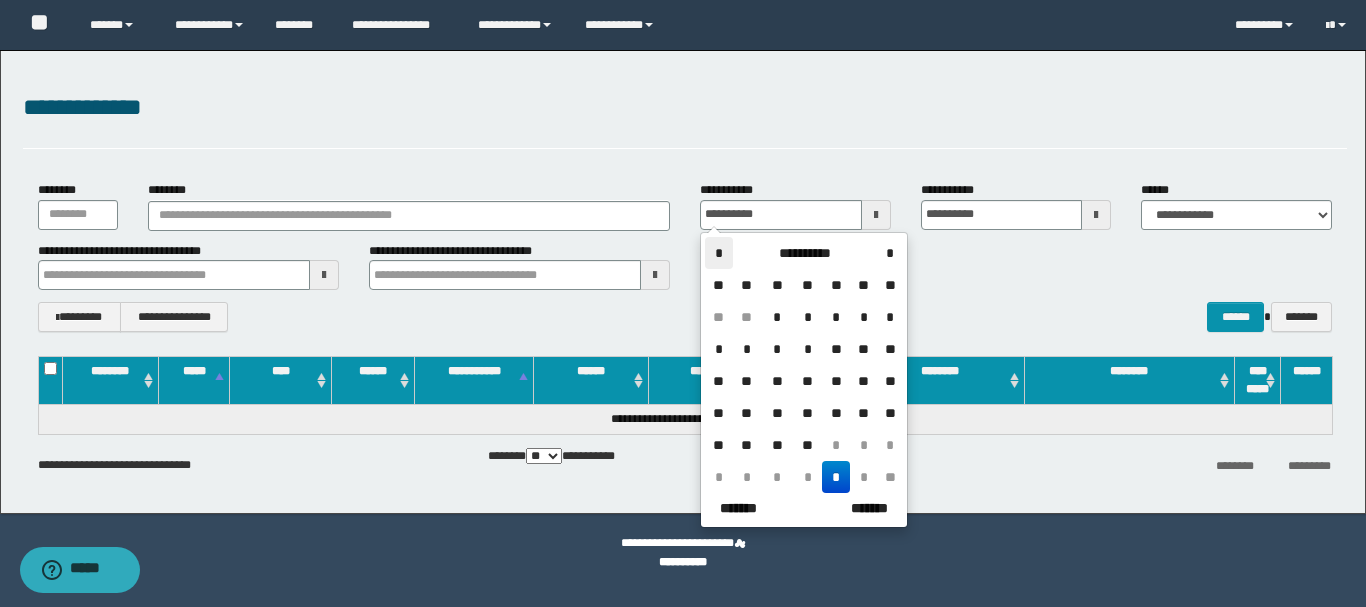 click on "*" at bounding box center (719, 253) 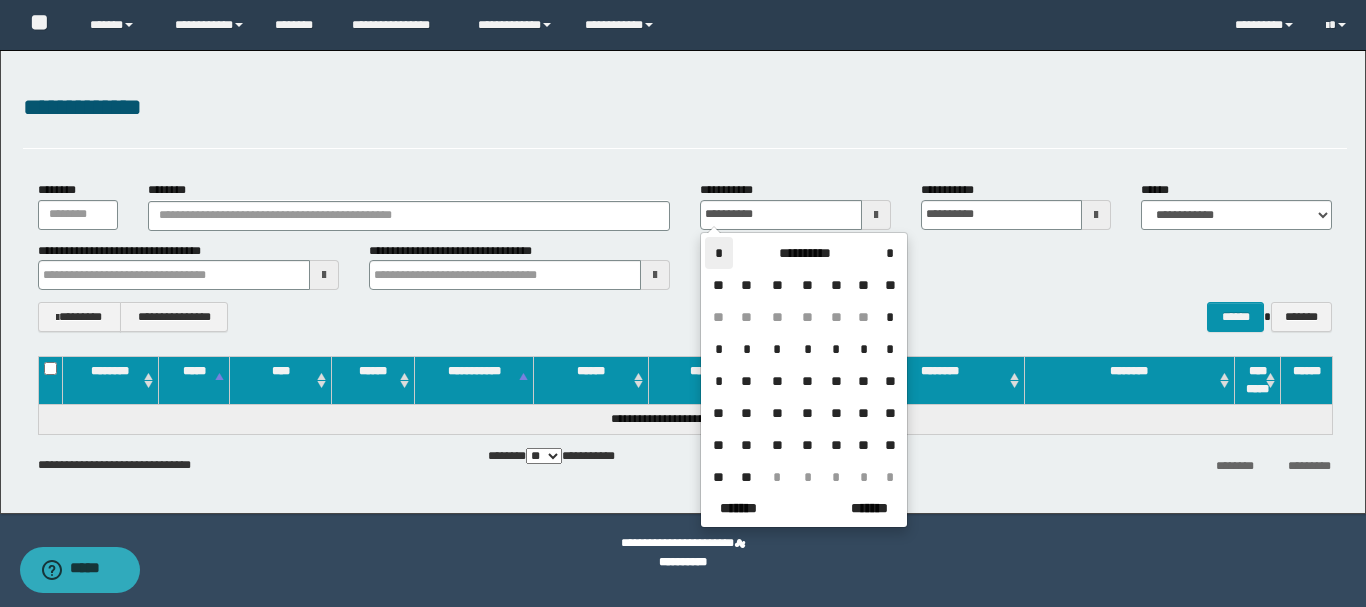 click on "*" at bounding box center [719, 253] 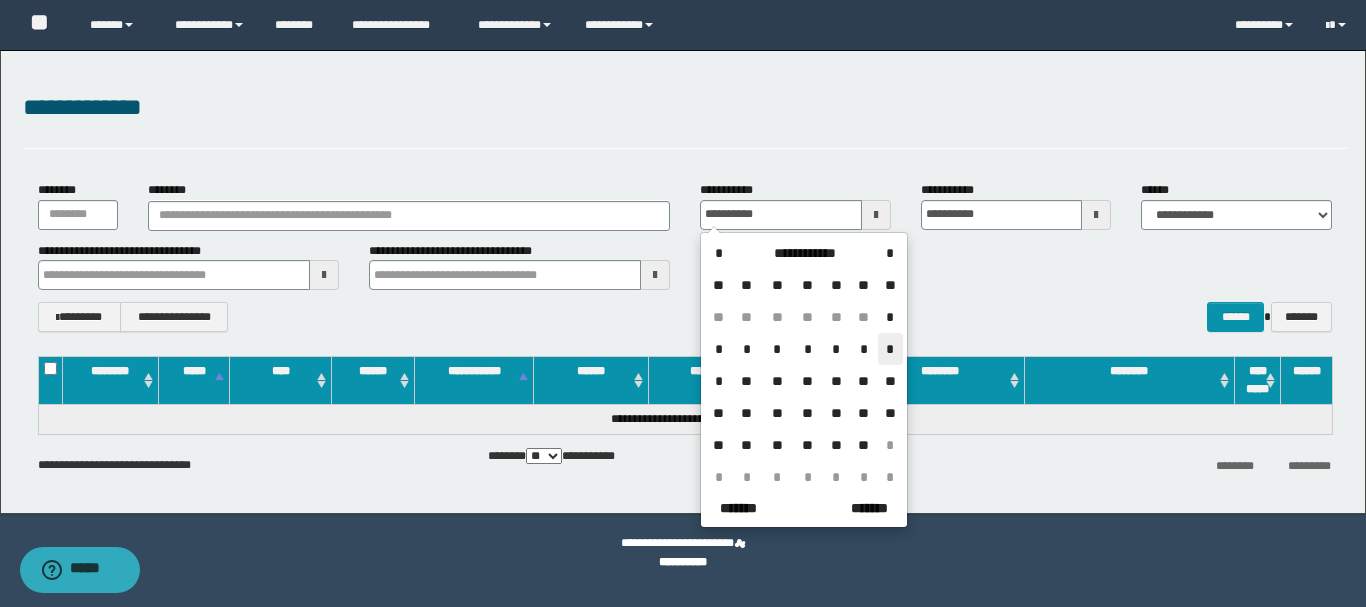 click on "*" at bounding box center [890, 349] 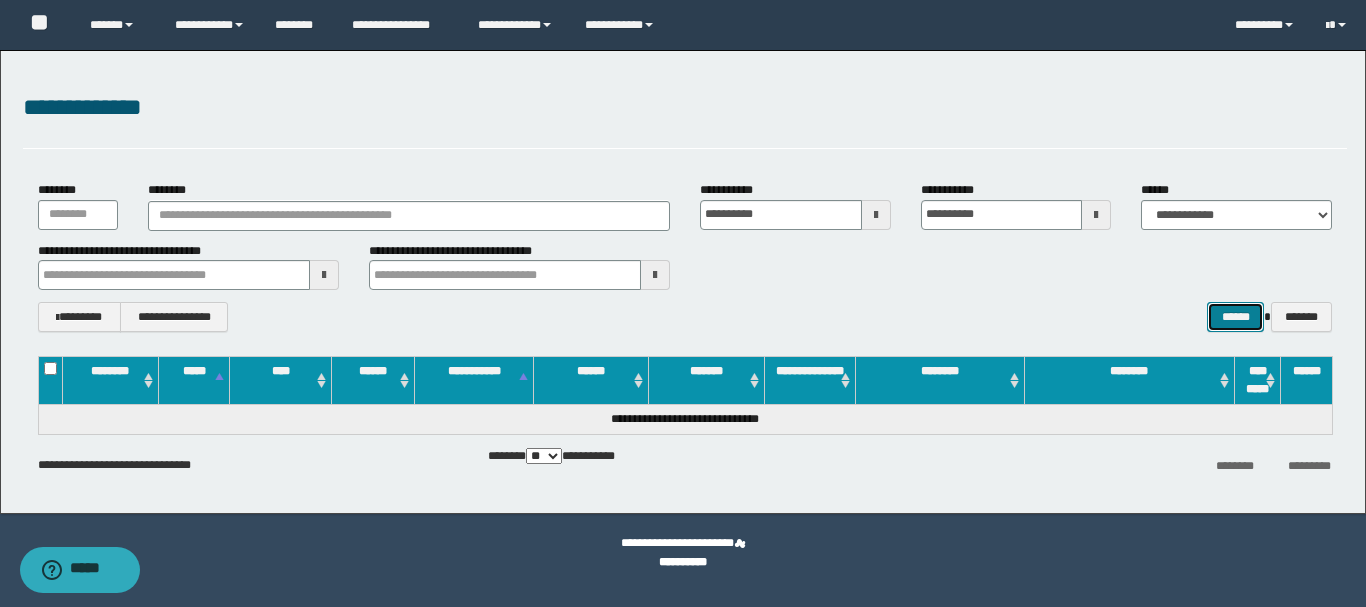 click on "******" at bounding box center (1235, 317) 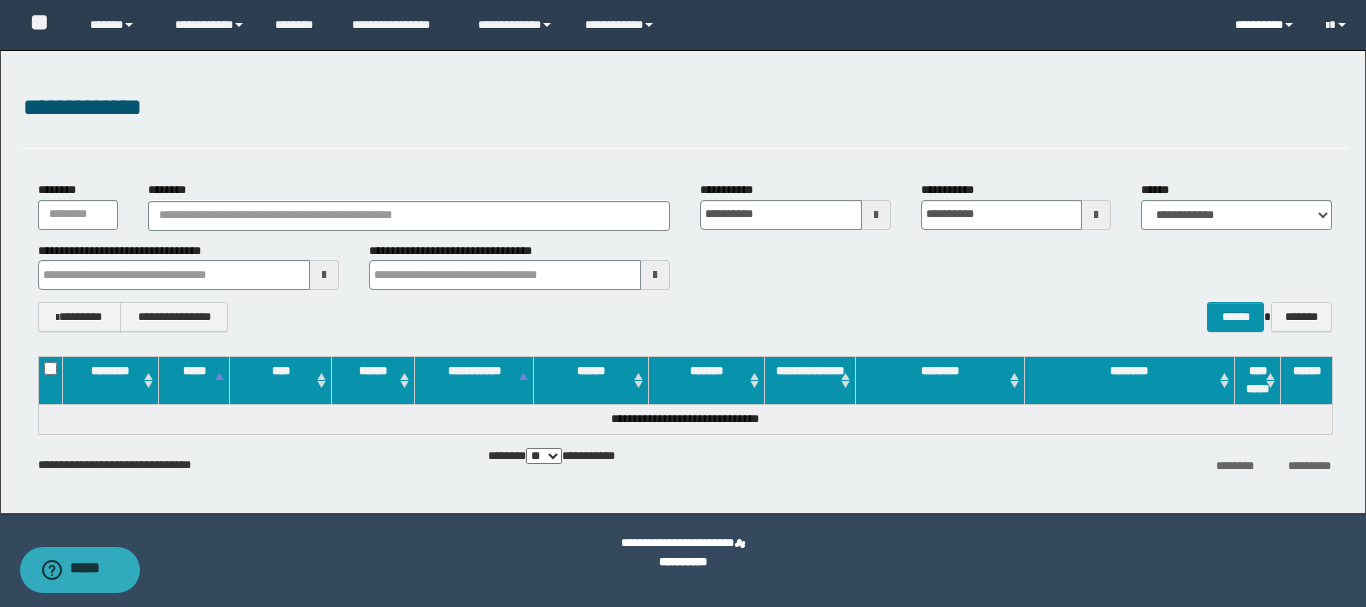 click on "*********" at bounding box center [1265, 25] 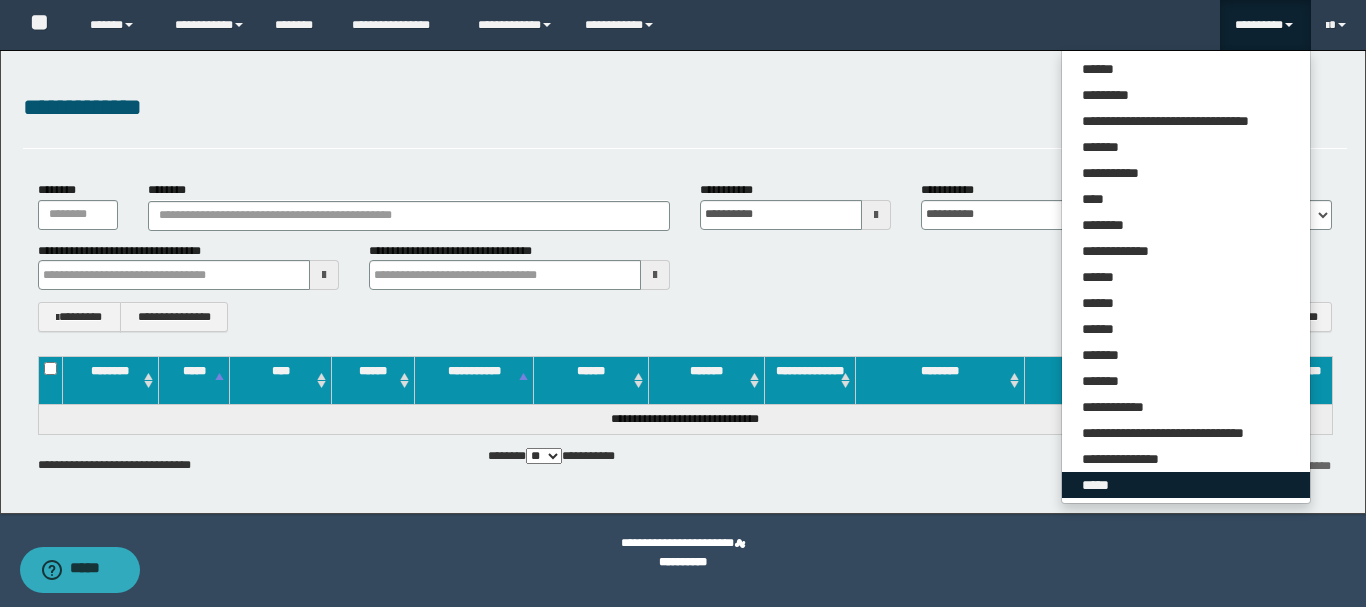 click on "*****" at bounding box center [1186, 485] 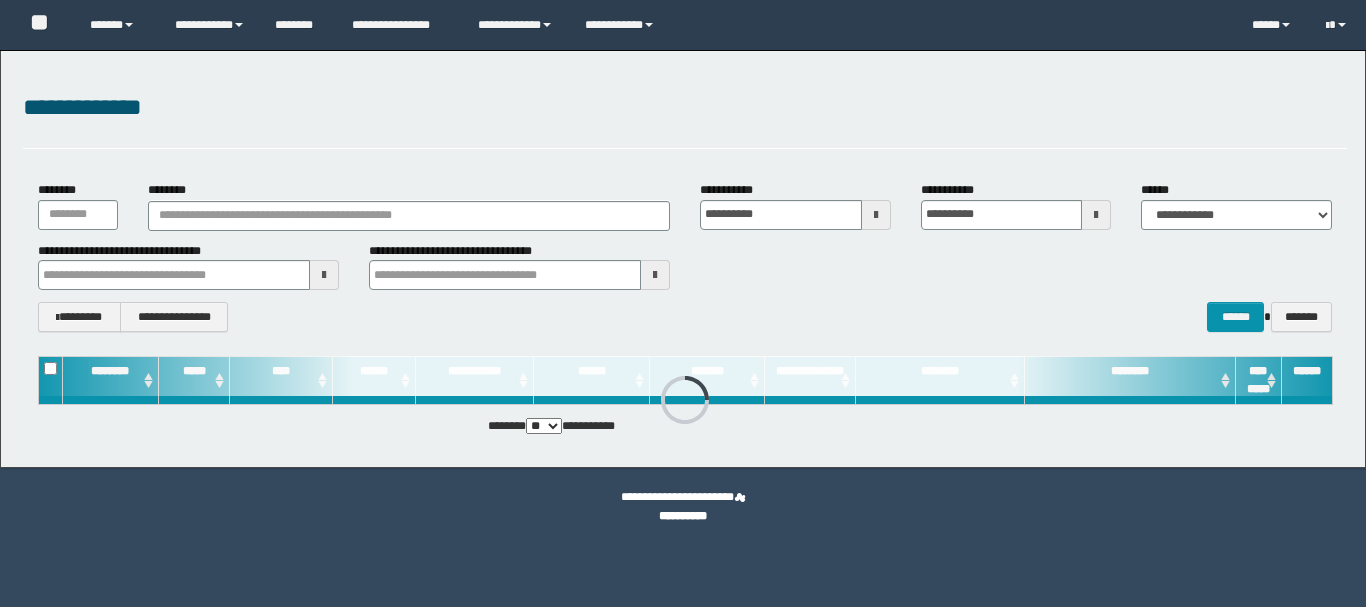 scroll, scrollTop: 0, scrollLeft: 0, axis: both 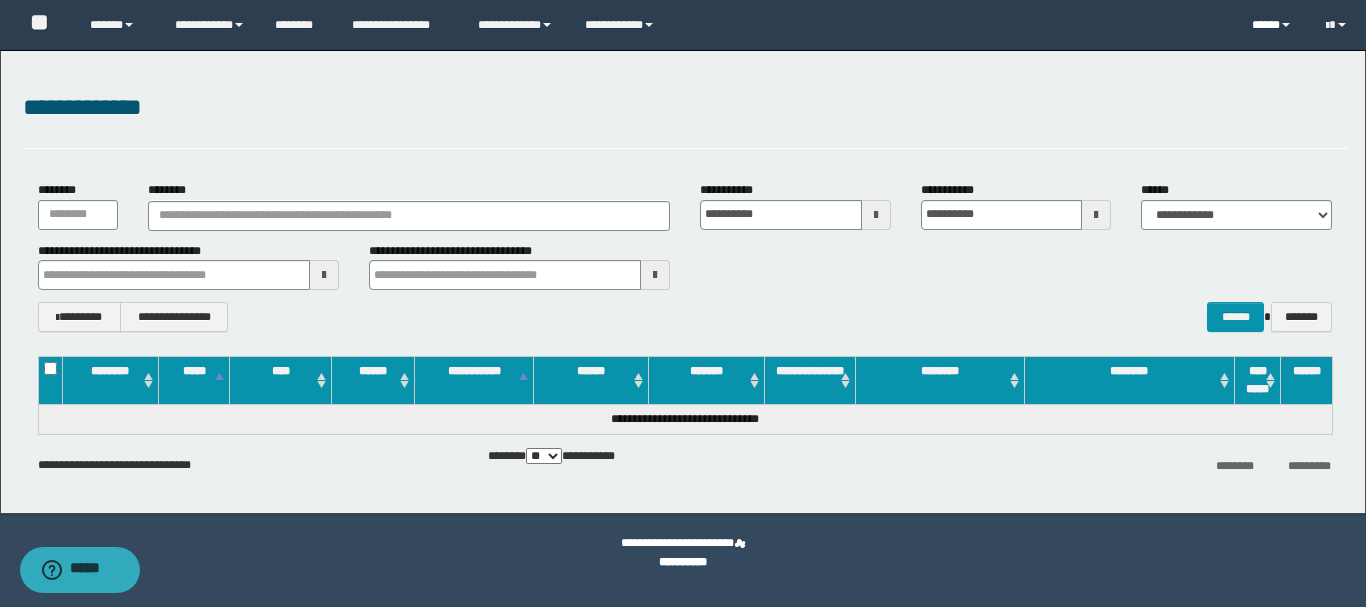 click on "*****" at bounding box center [1273, 25] 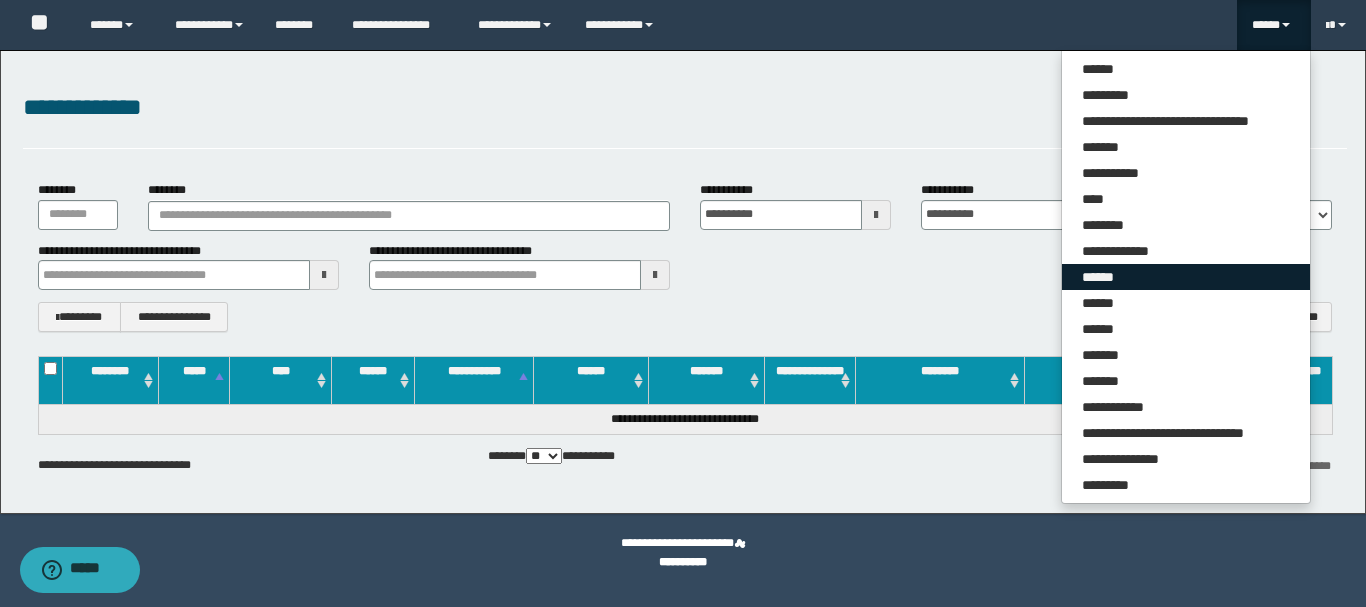 click on "******" at bounding box center (1186, 277) 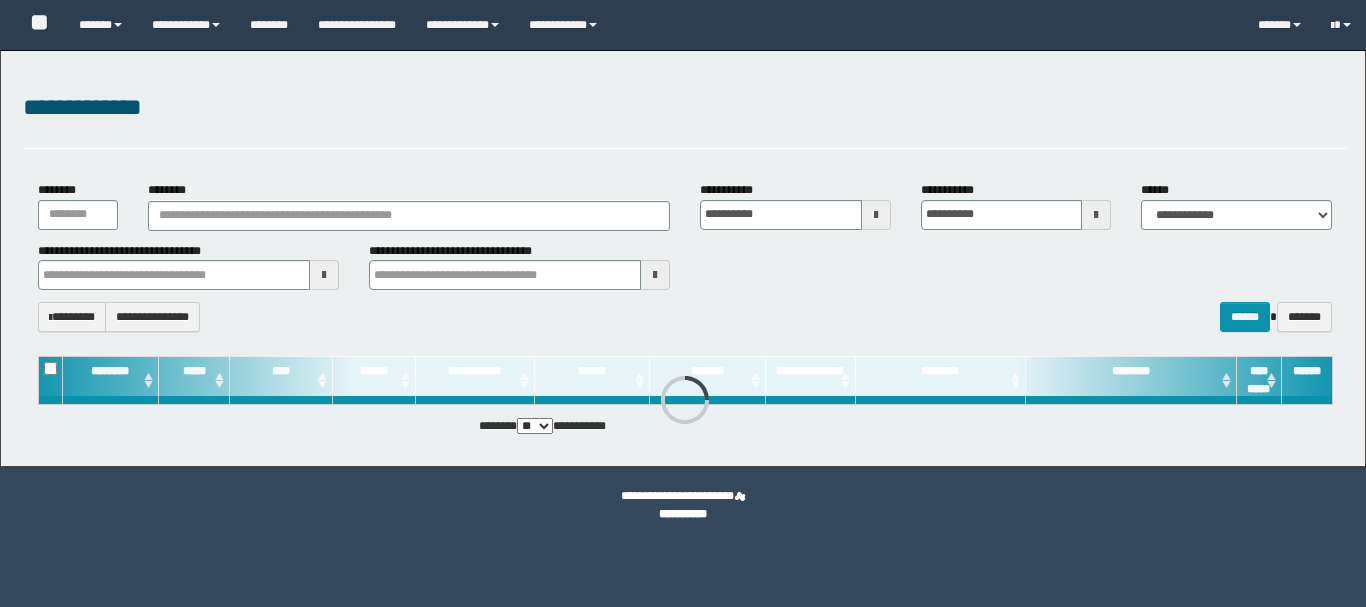 scroll, scrollTop: 0, scrollLeft: 0, axis: both 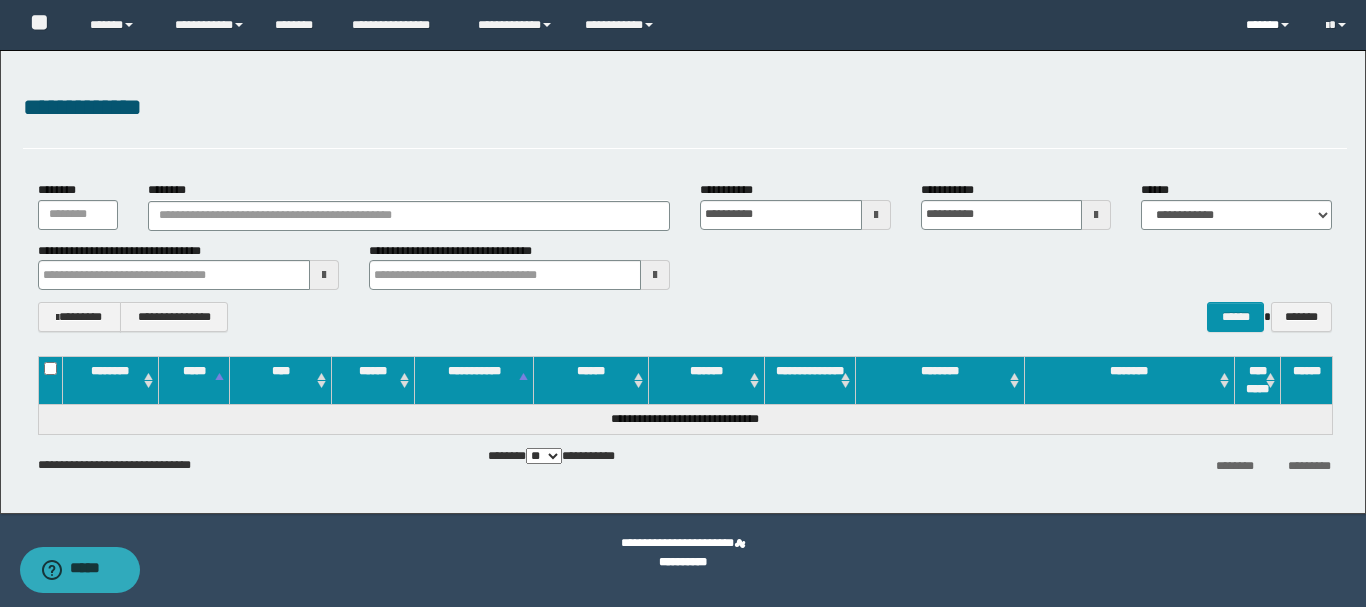 click on "******" at bounding box center [1271, 25] 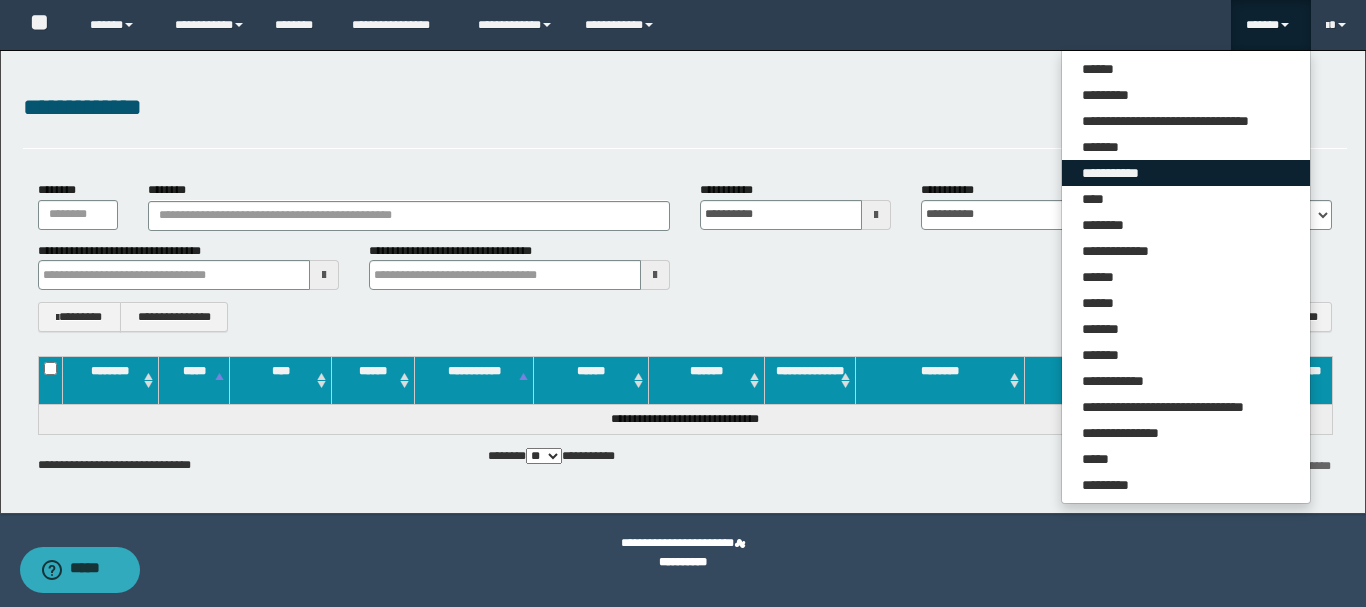 click on "**********" at bounding box center [1186, 173] 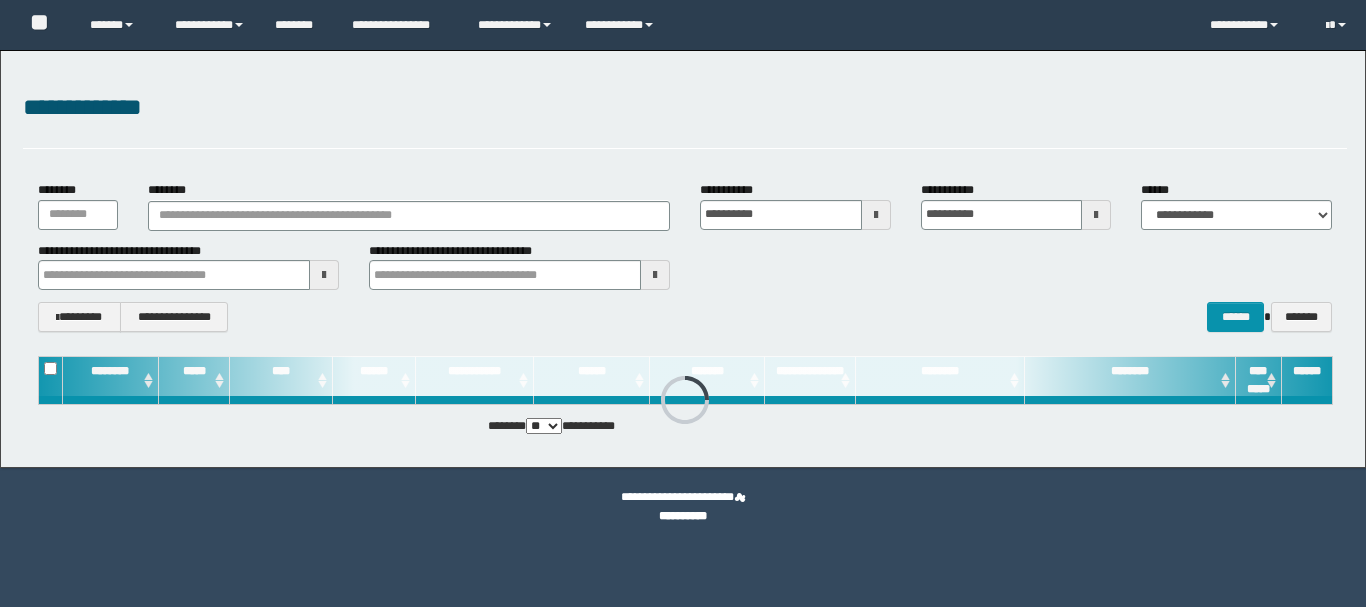 scroll, scrollTop: 0, scrollLeft: 0, axis: both 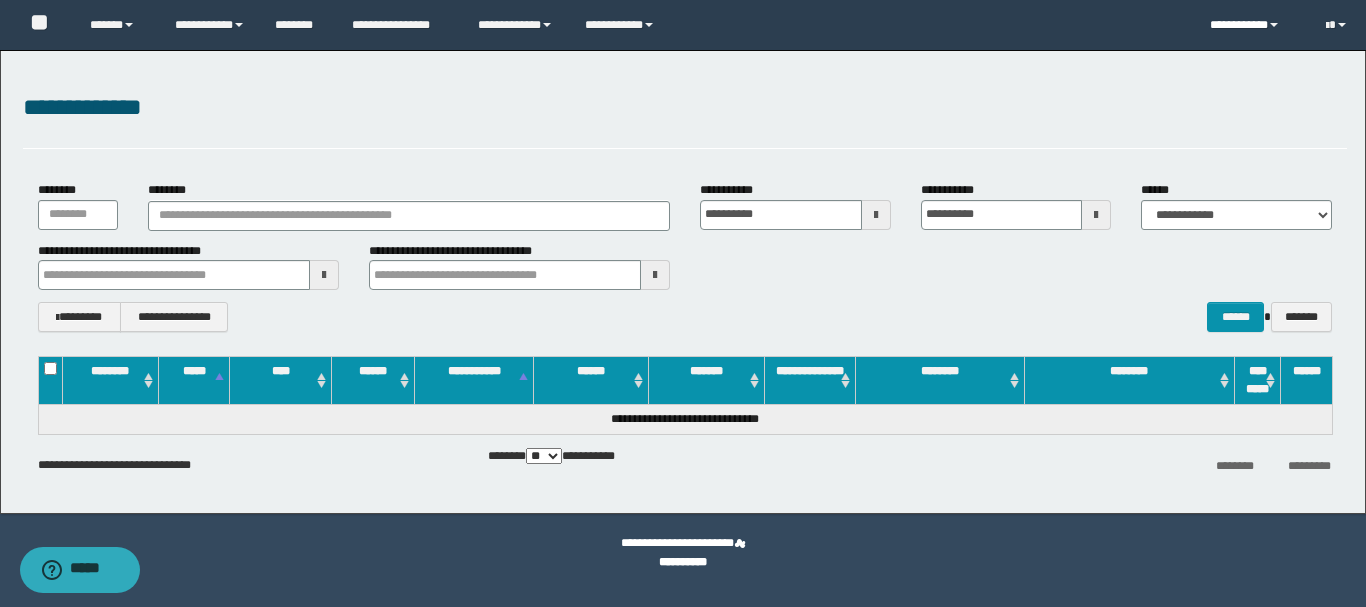 click on "**********" at bounding box center (1252, 25) 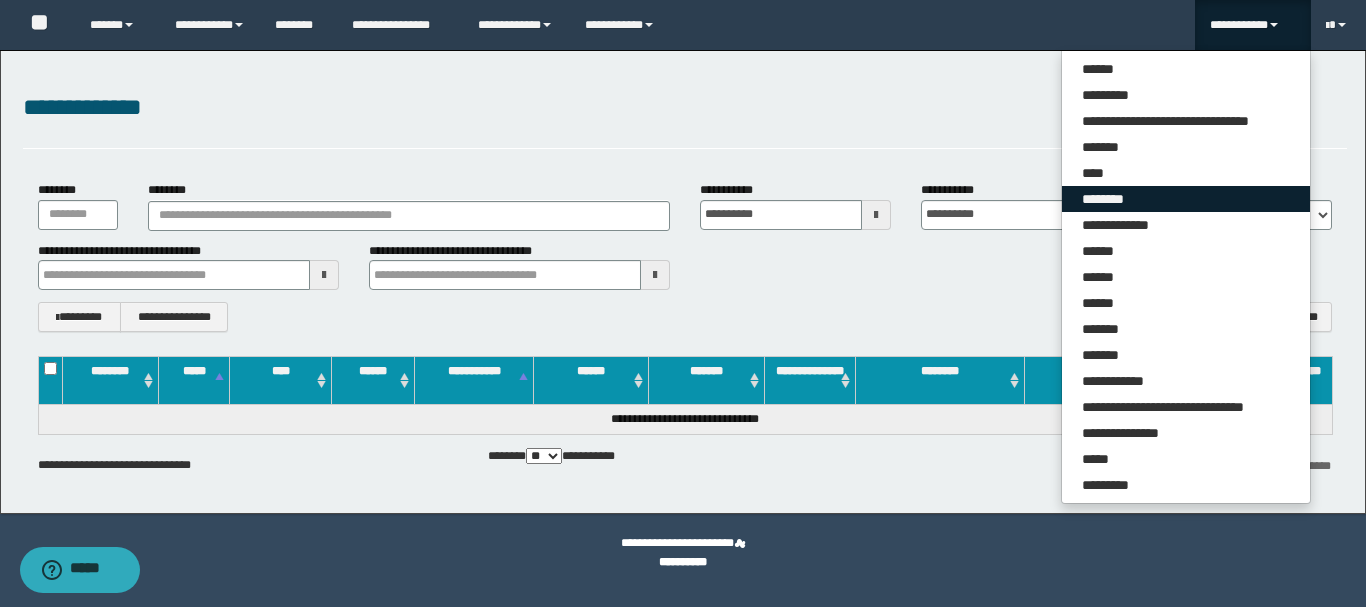 click on "********" at bounding box center [1186, 199] 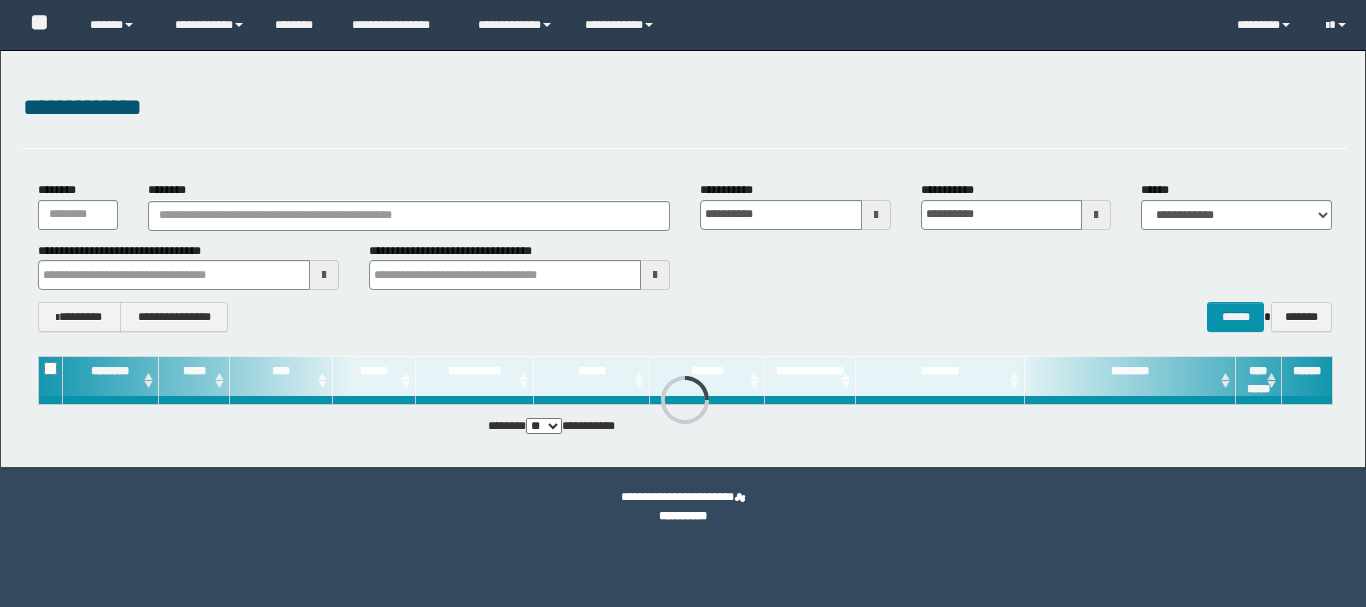 scroll, scrollTop: 0, scrollLeft: 0, axis: both 